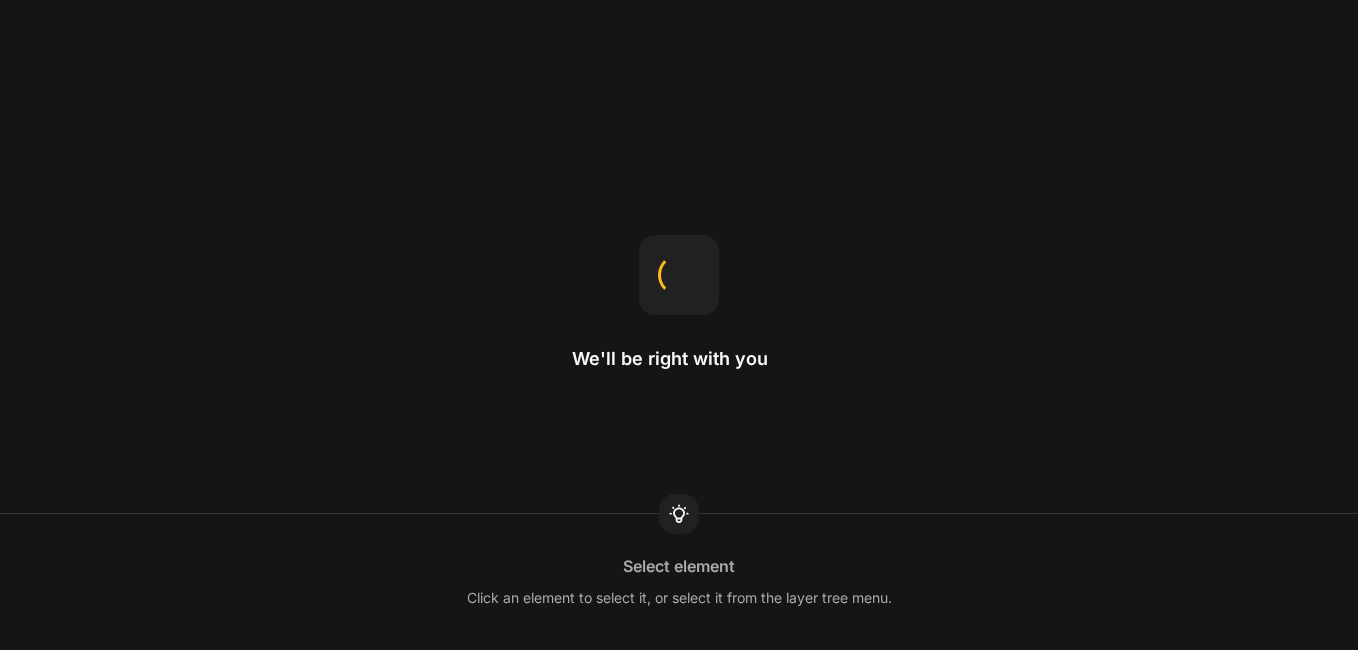 scroll, scrollTop: 0, scrollLeft: 0, axis: both 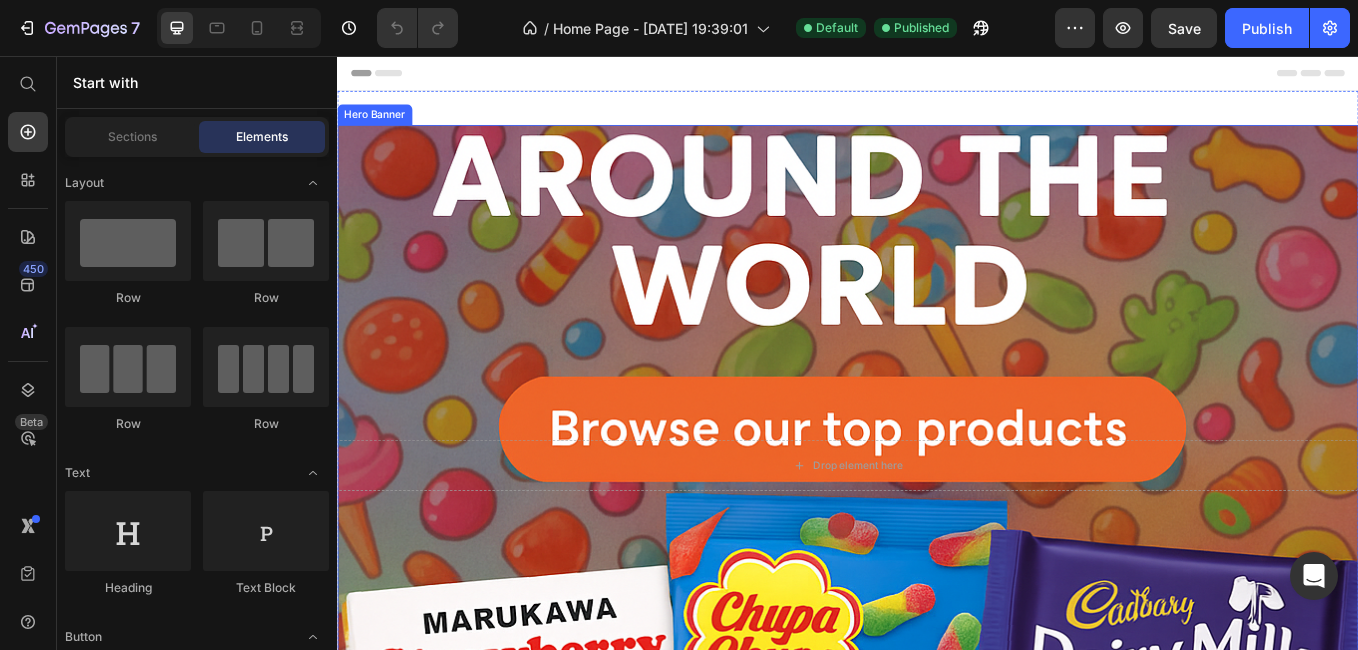 drag, startPoint x: 983, startPoint y: 177, endPoint x: 816, endPoint y: 219, distance: 172.20047 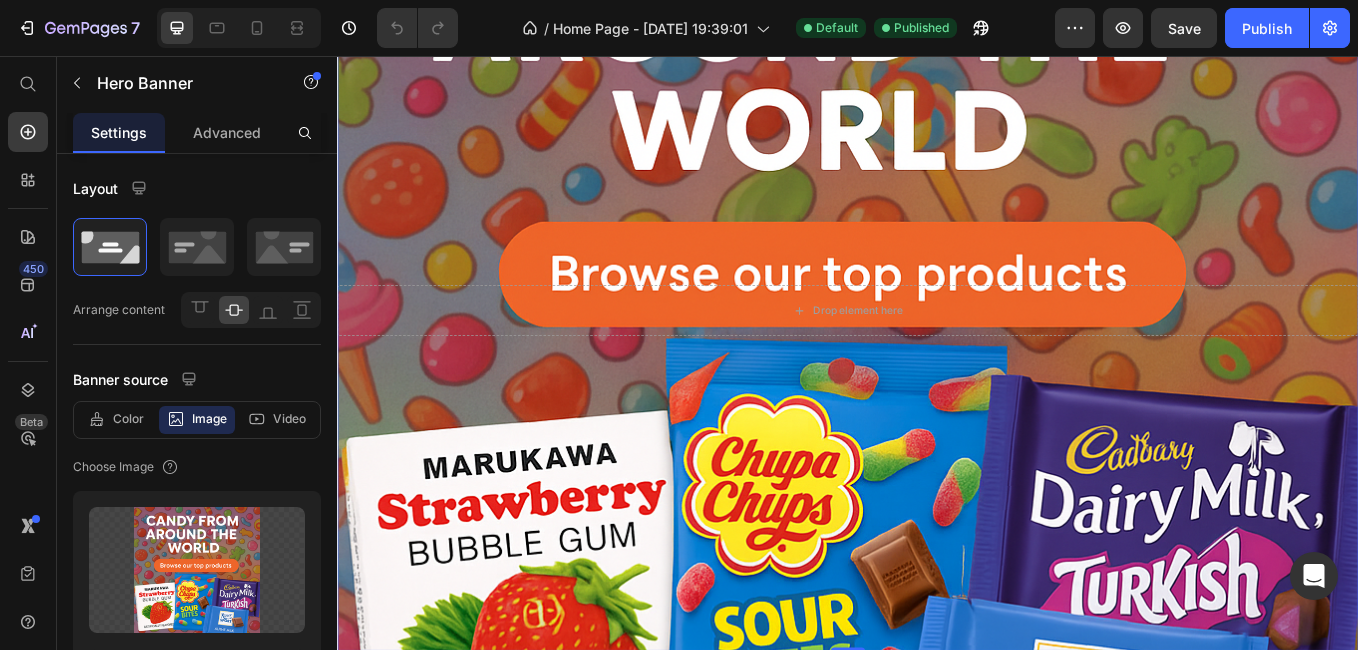 scroll, scrollTop: 300, scrollLeft: 0, axis: vertical 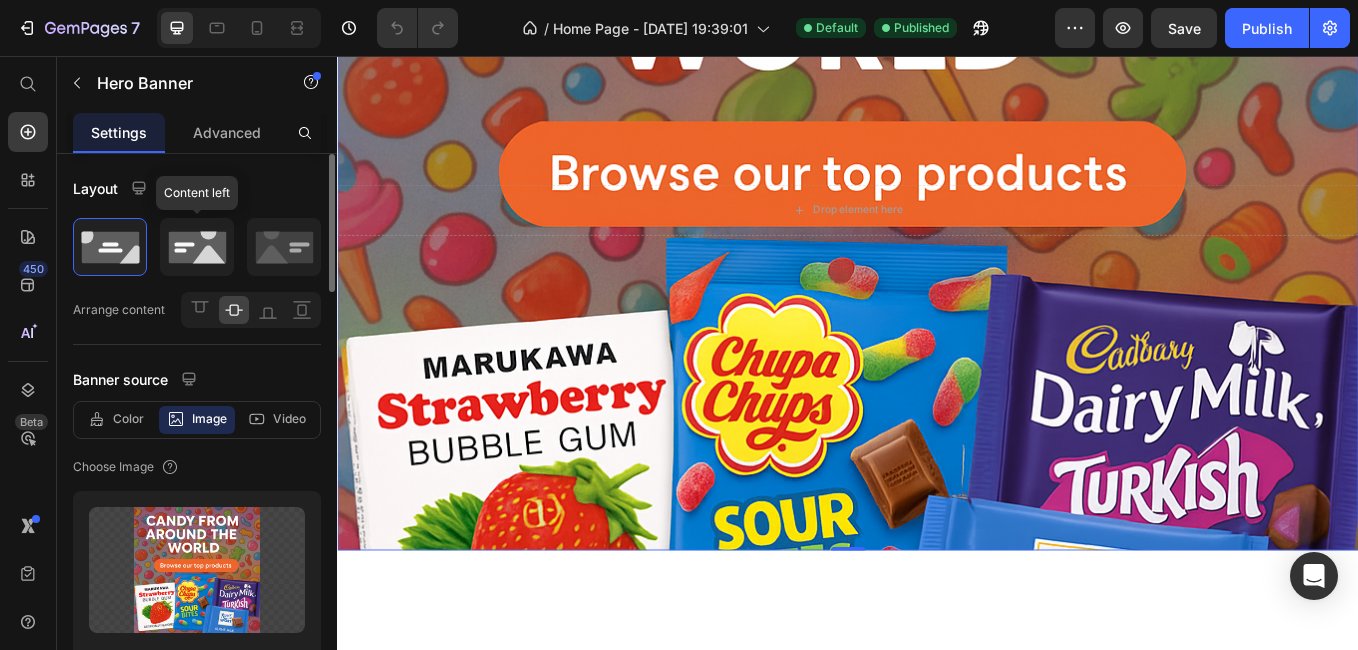 click 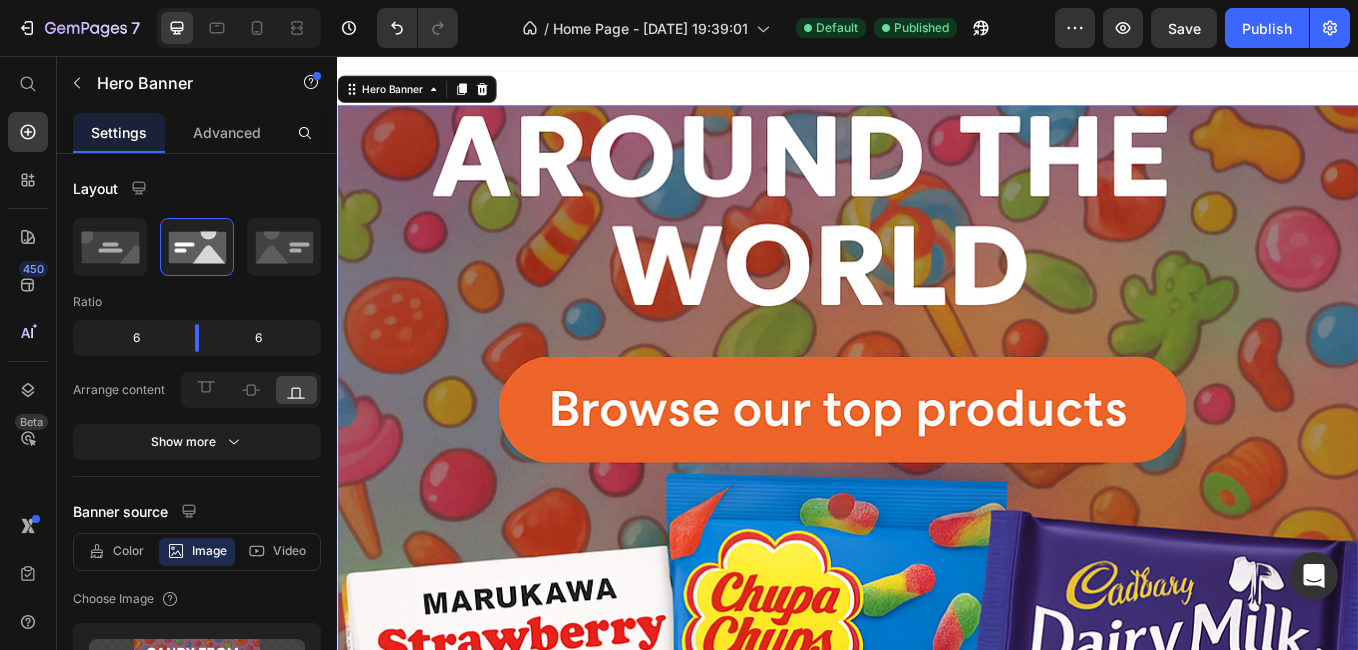 scroll, scrollTop: 0, scrollLeft: 0, axis: both 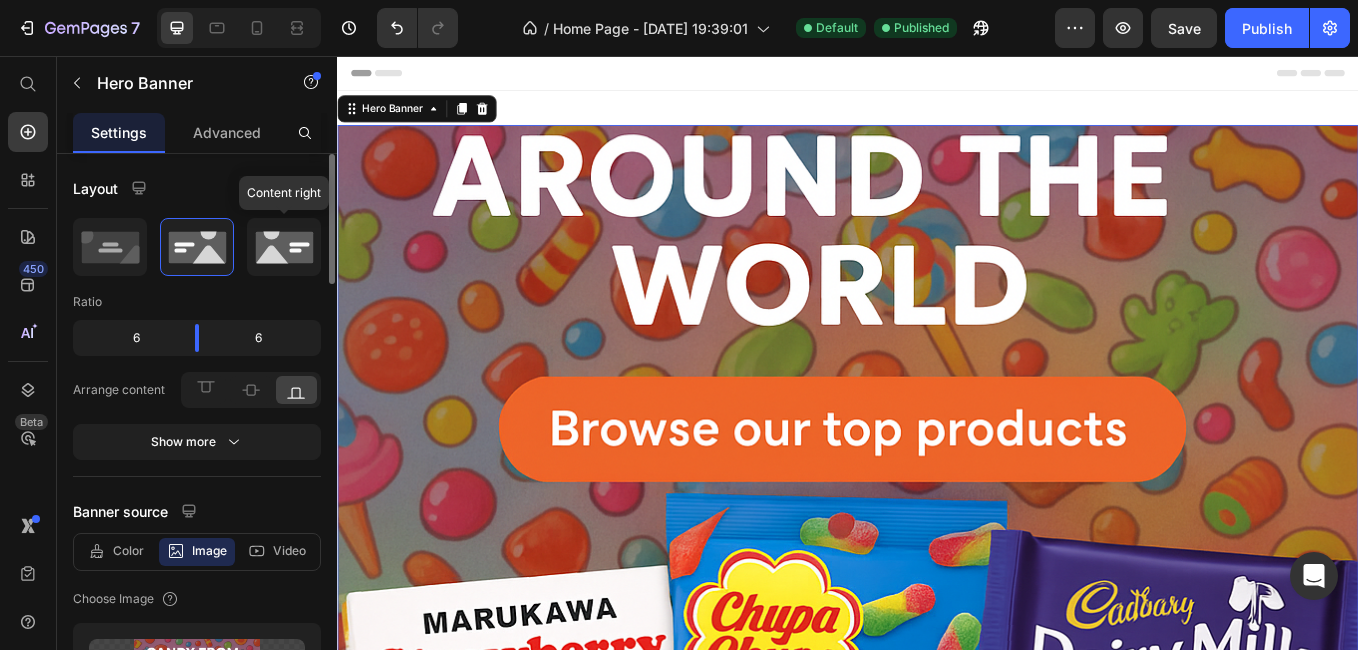 click 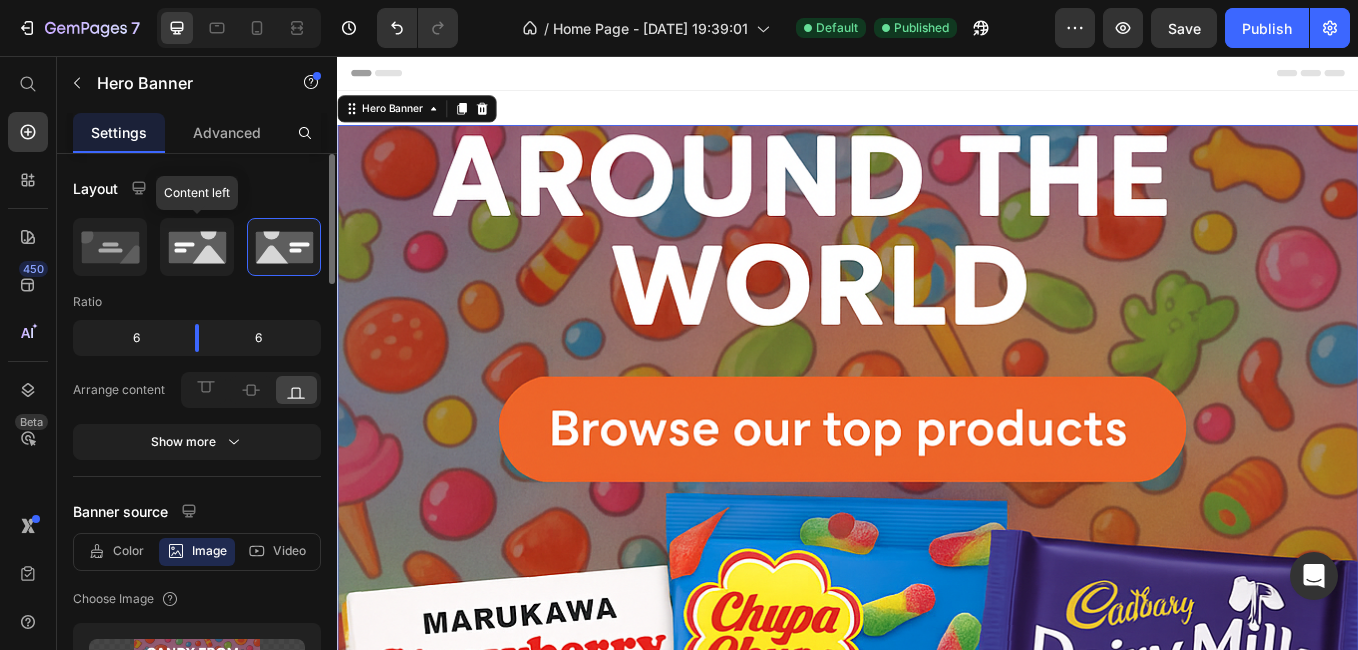 click 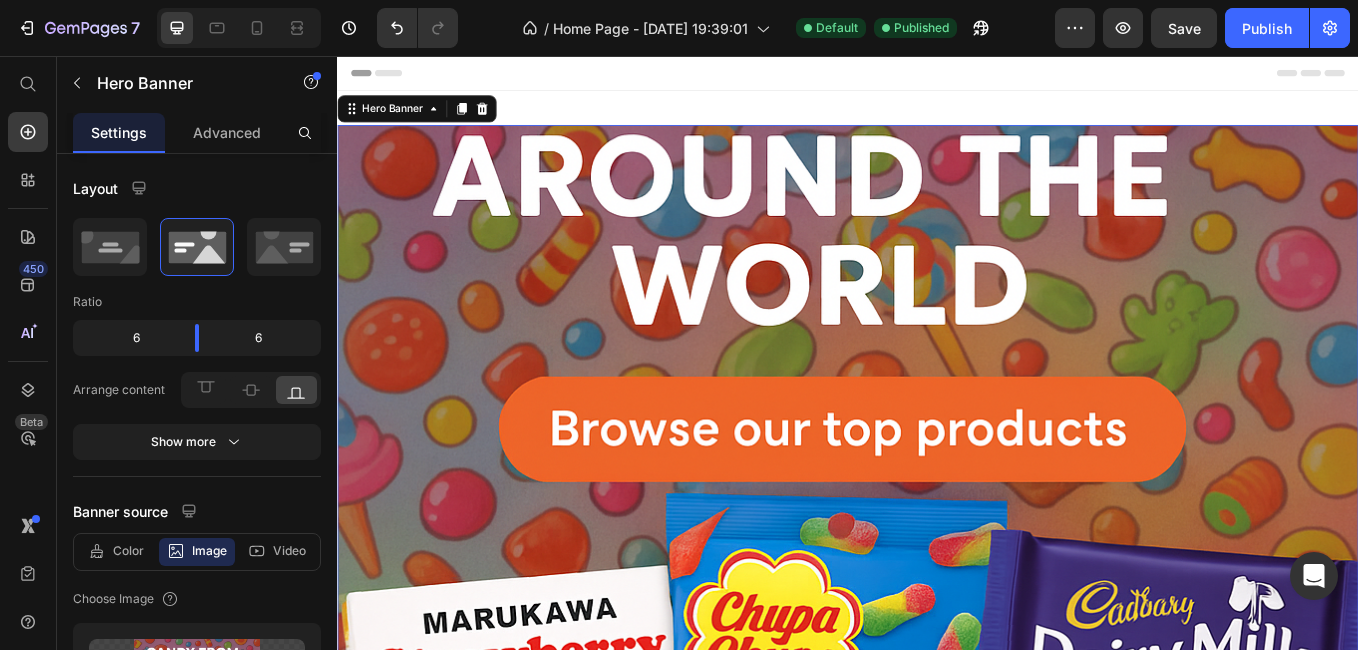 click at bounding box center (937, 537) 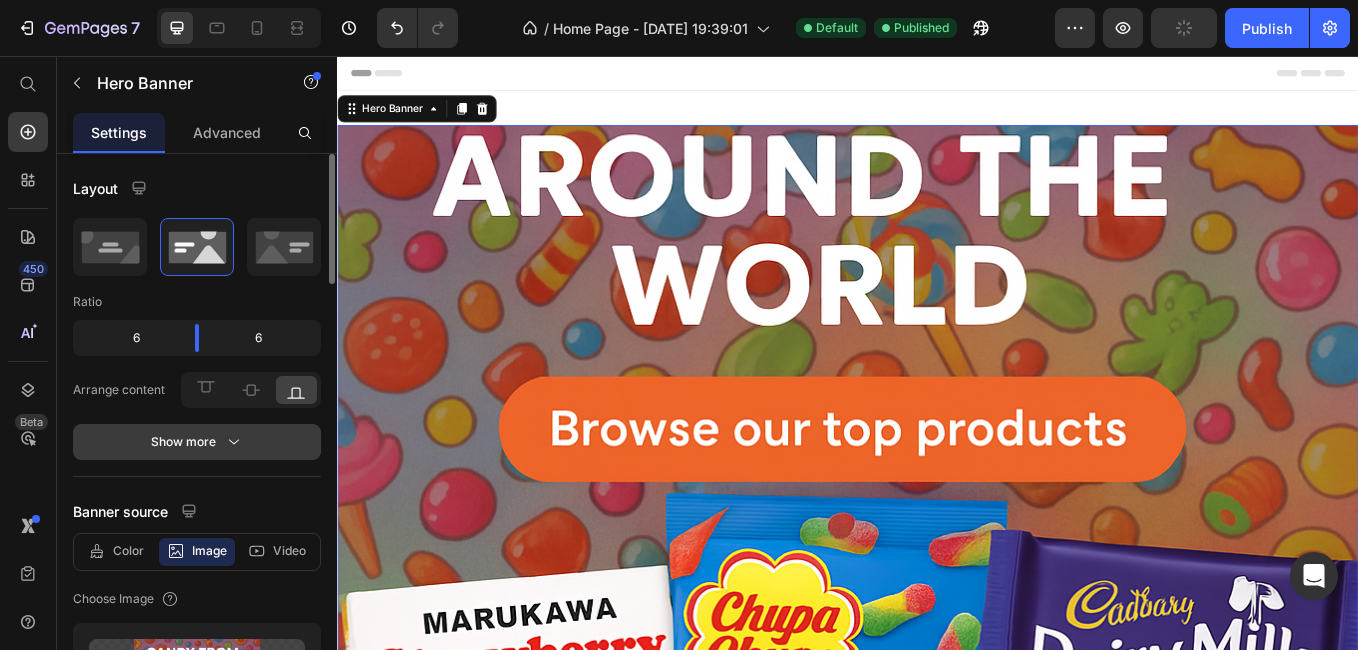 click on "Show more" at bounding box center (197, 442) 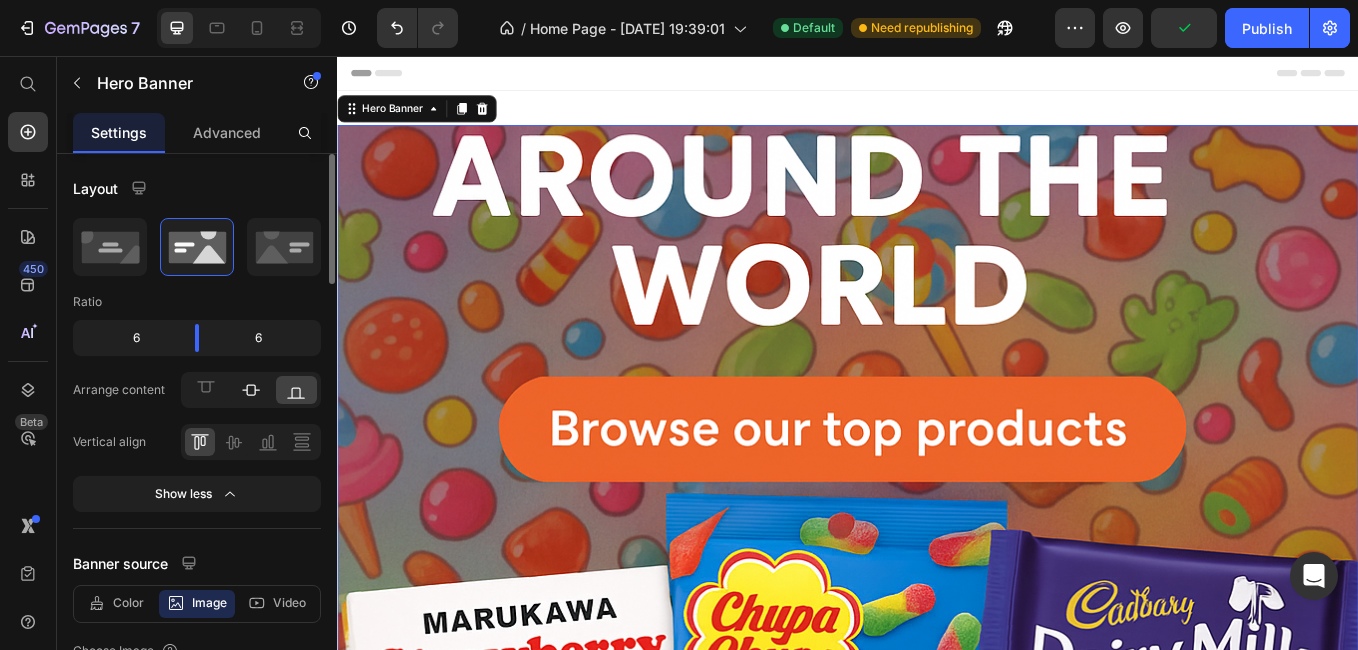 click 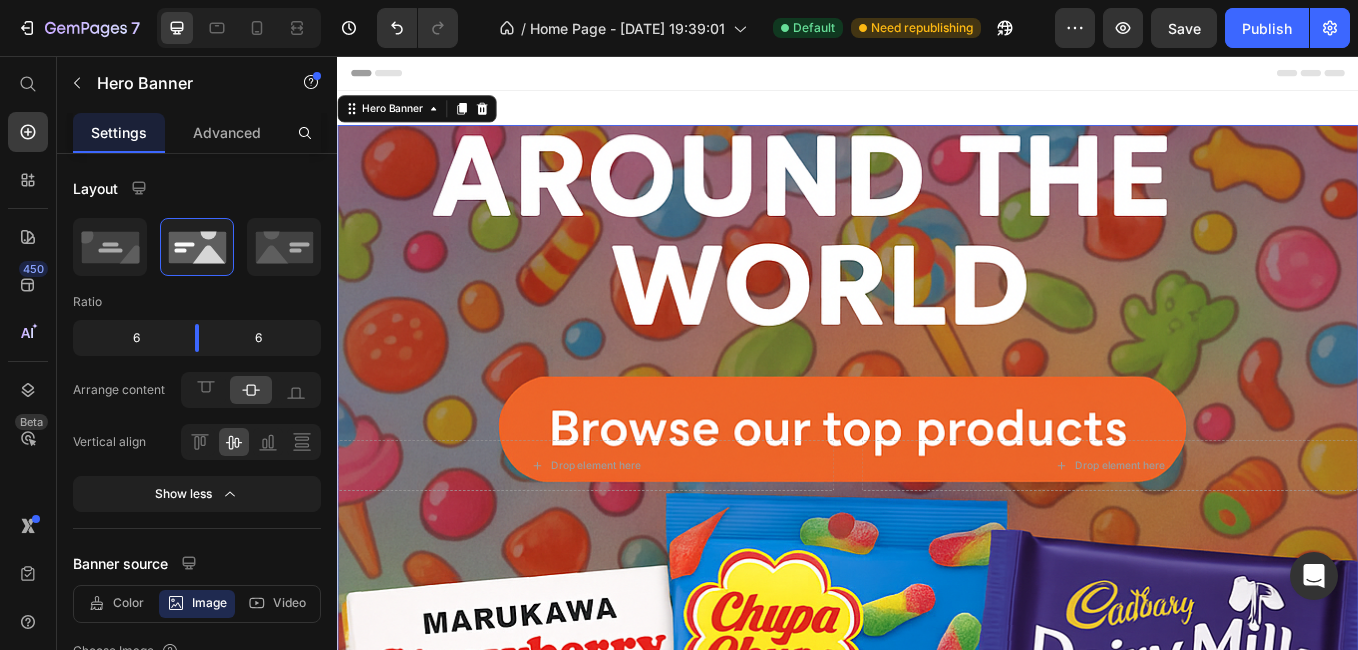 click at bounding box center (937, 537) 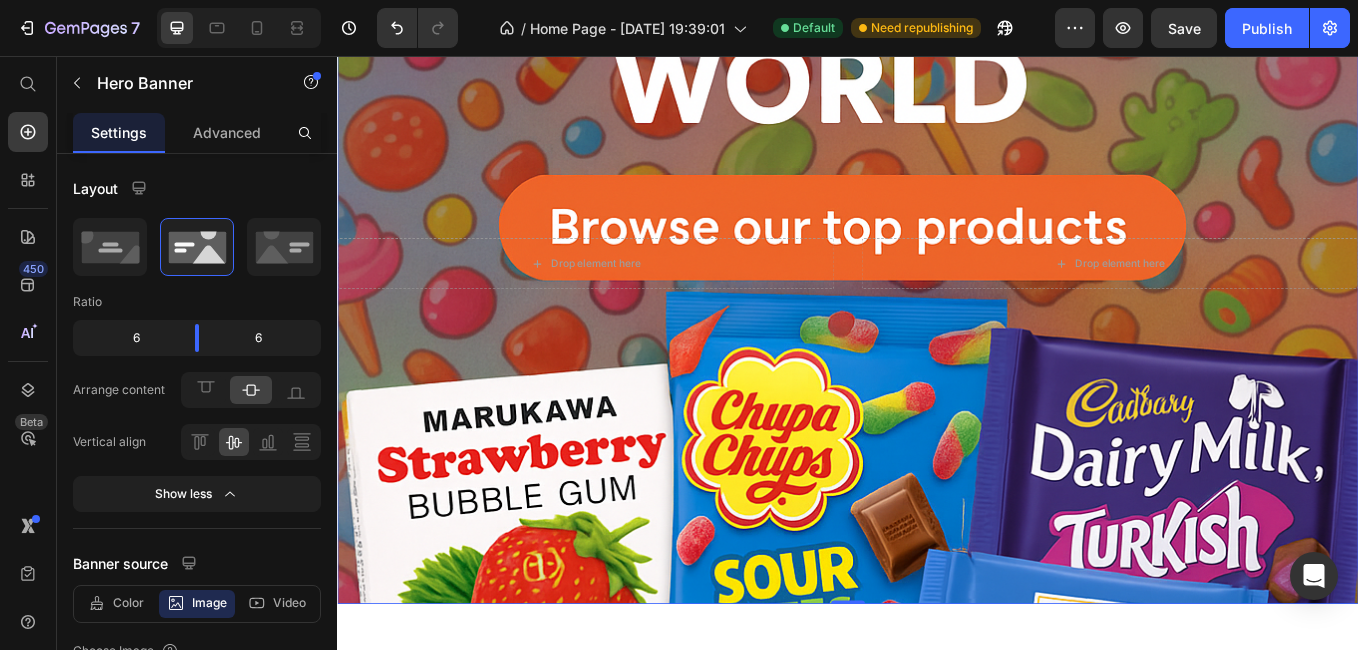 scroll, scrollTop: 100, scrollLeft: 0, axis: vertical 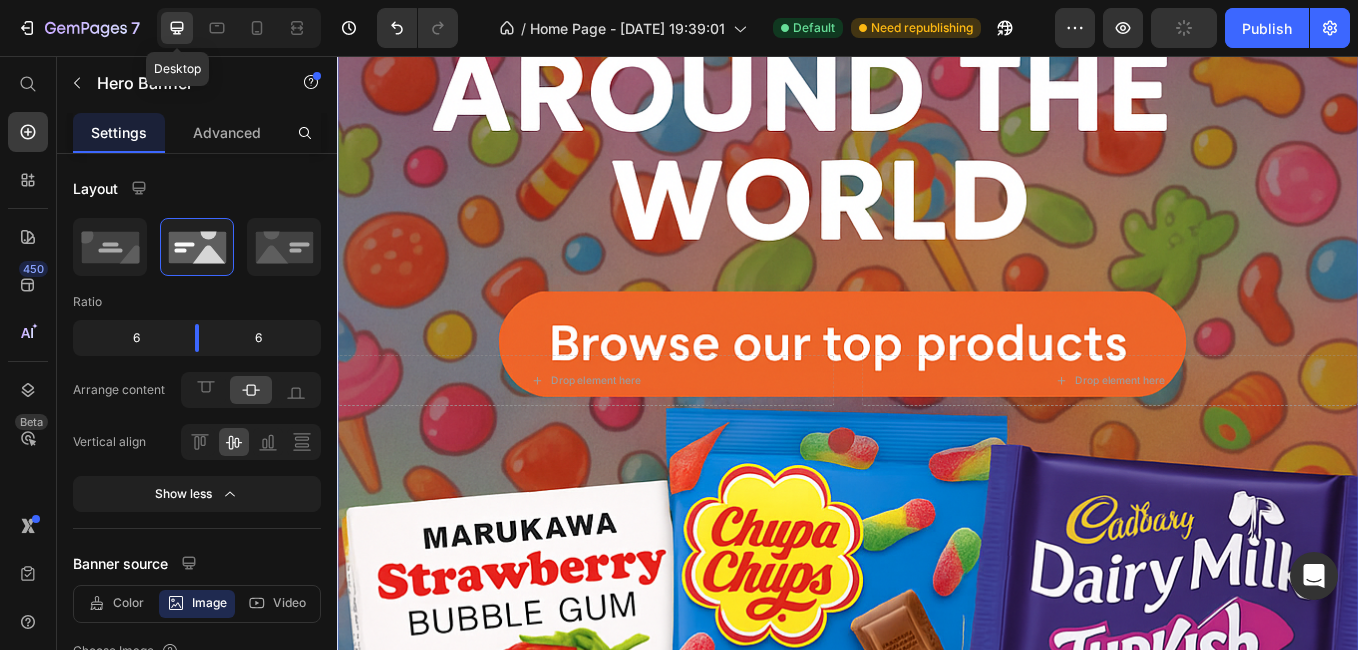 click 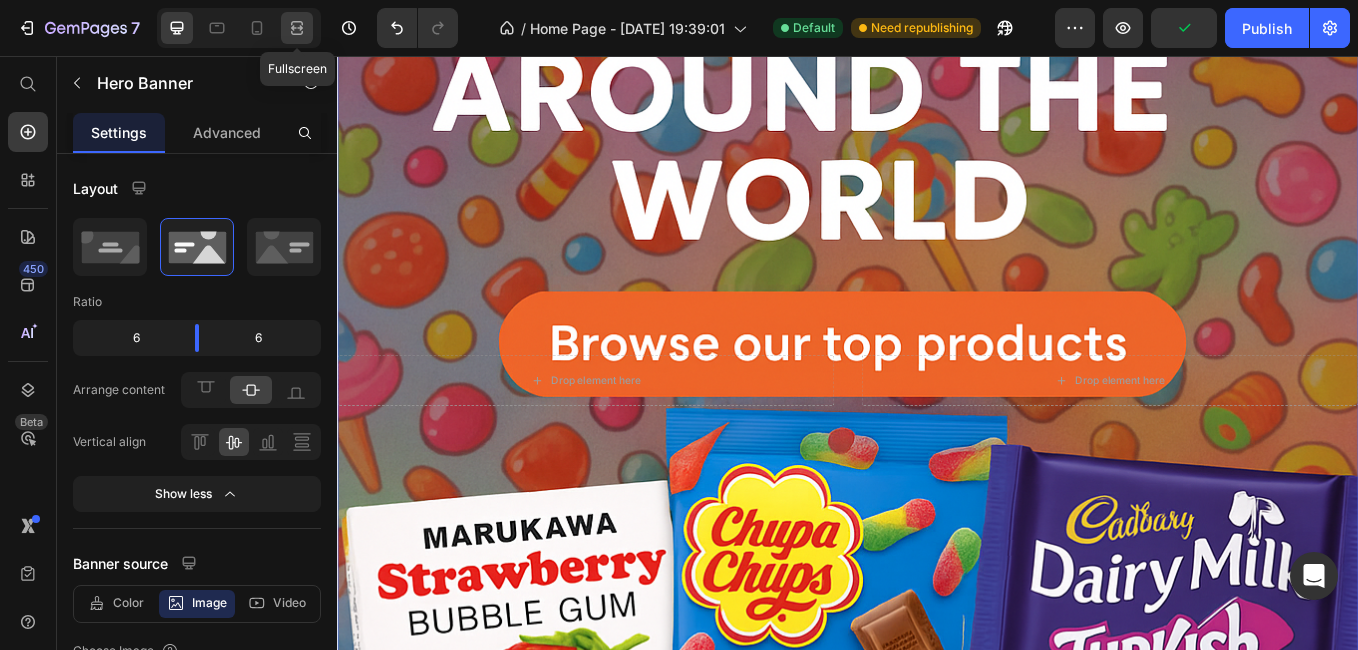 click 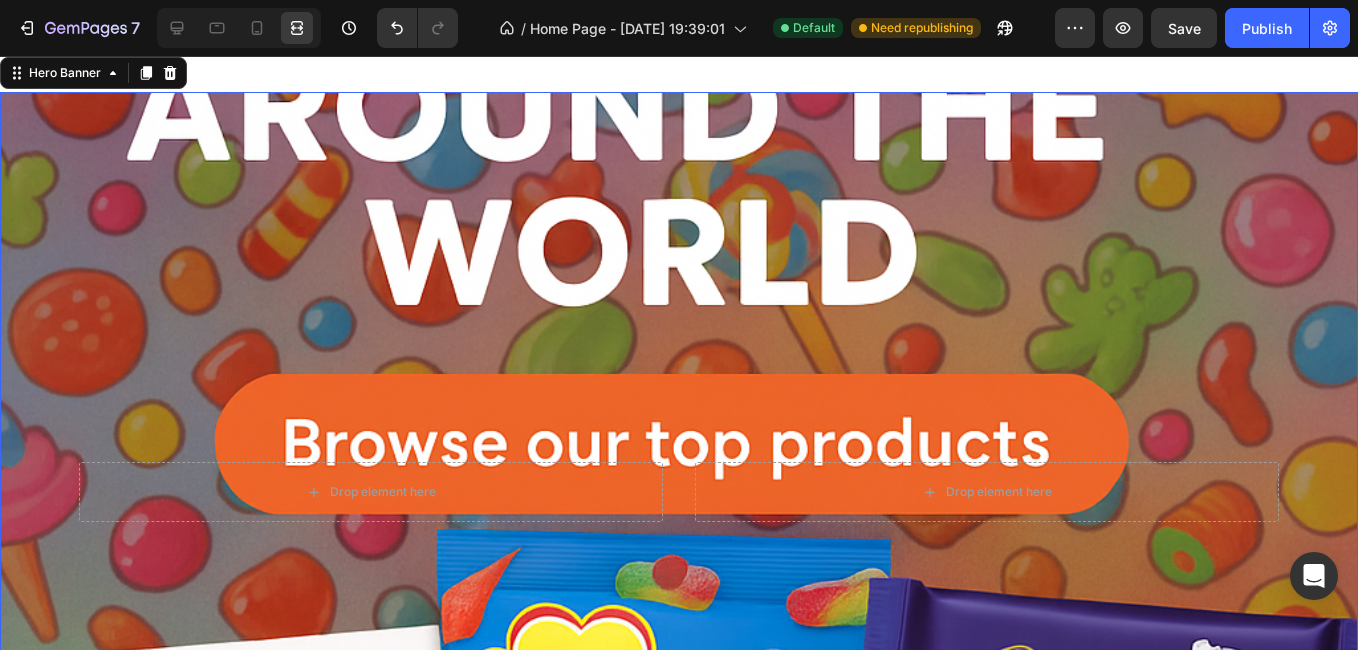 scroll, scrollTop: 0, scrollLeft: 0, axis: both 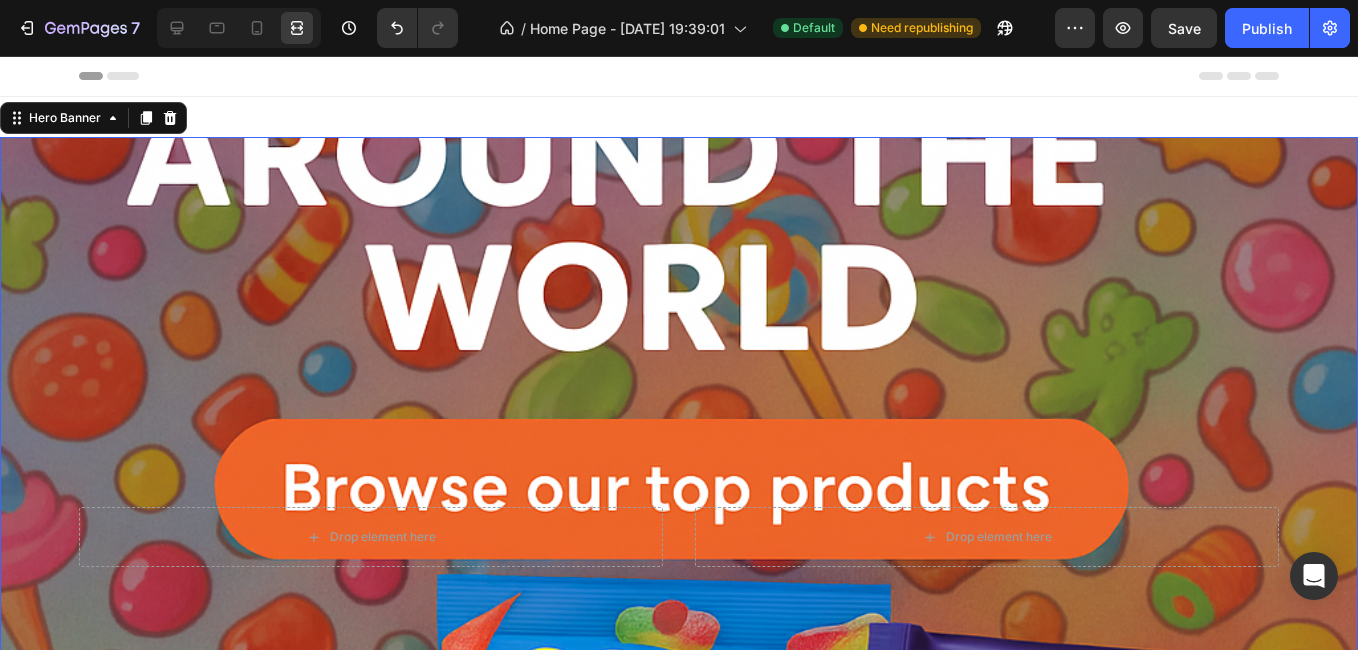 click at bounding box center [679, 537] 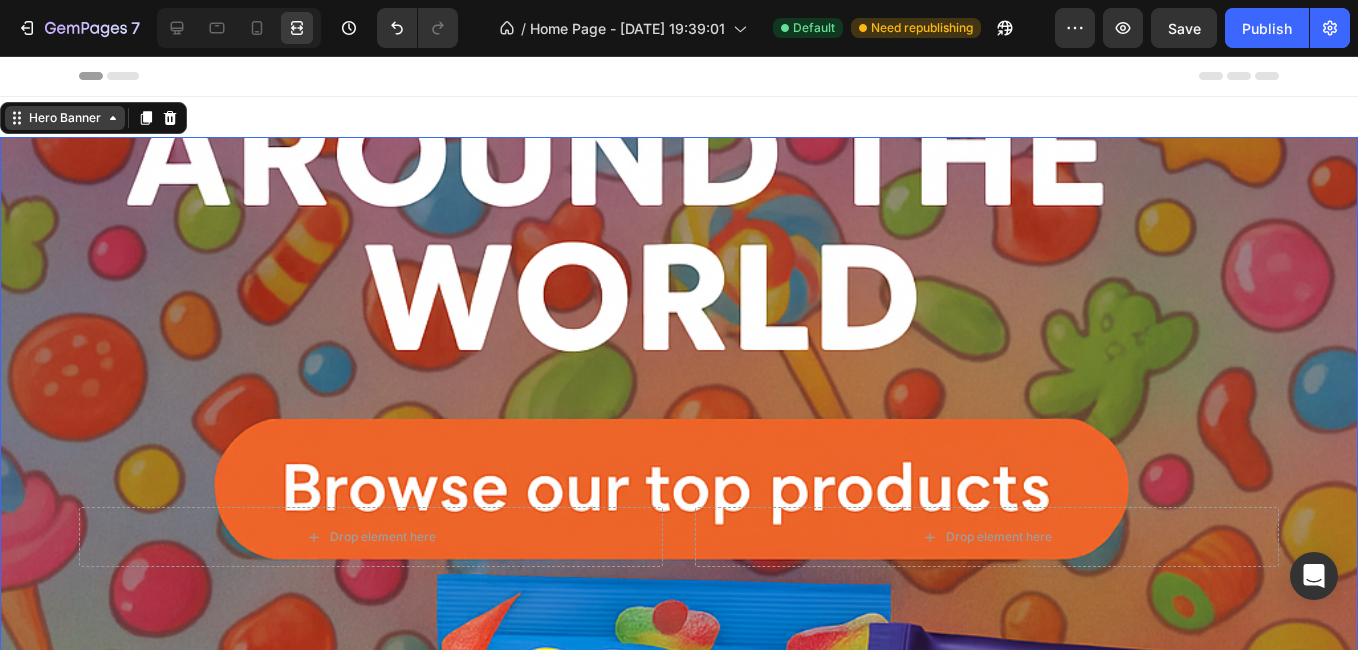 click 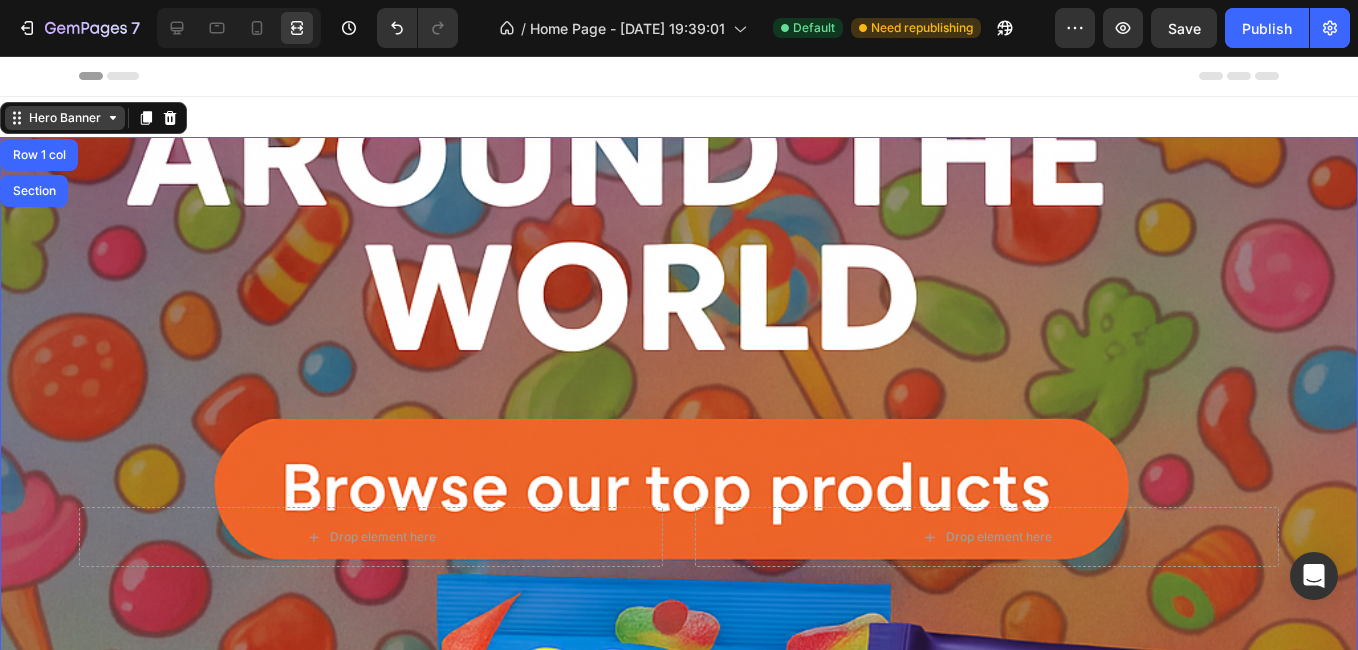 click on "Hero Banner" at bounding box center (65, 118) 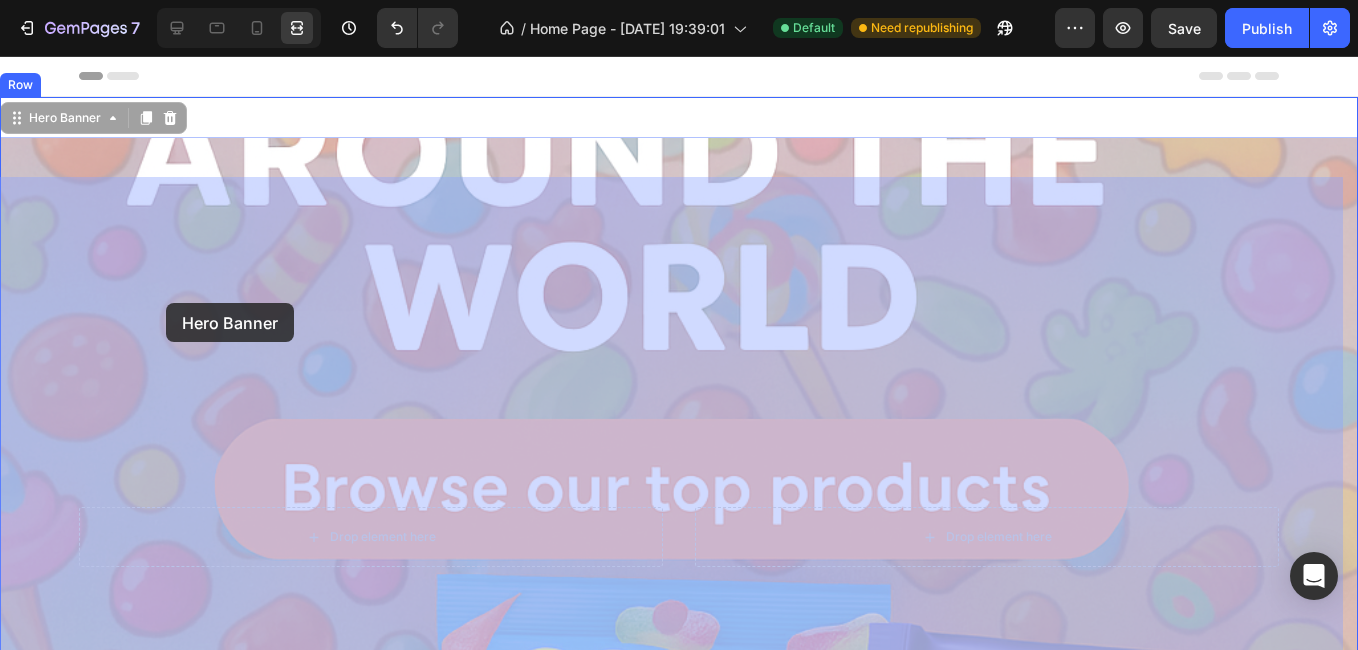 drag, startPoint x: 134, startPoint y: 194, endPoint x: 165, endPoint y: 303, distance: 113.32255 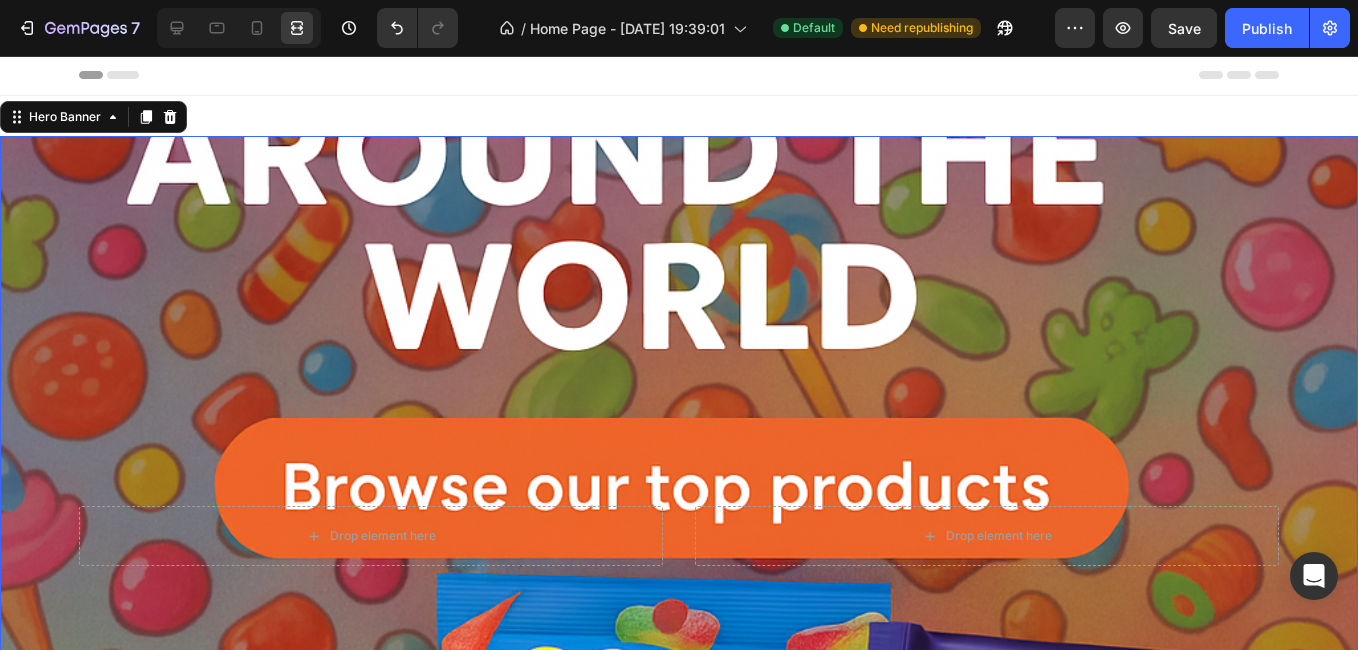 scroll, scrollTop: 0, scrollLeft: 0, axis: both 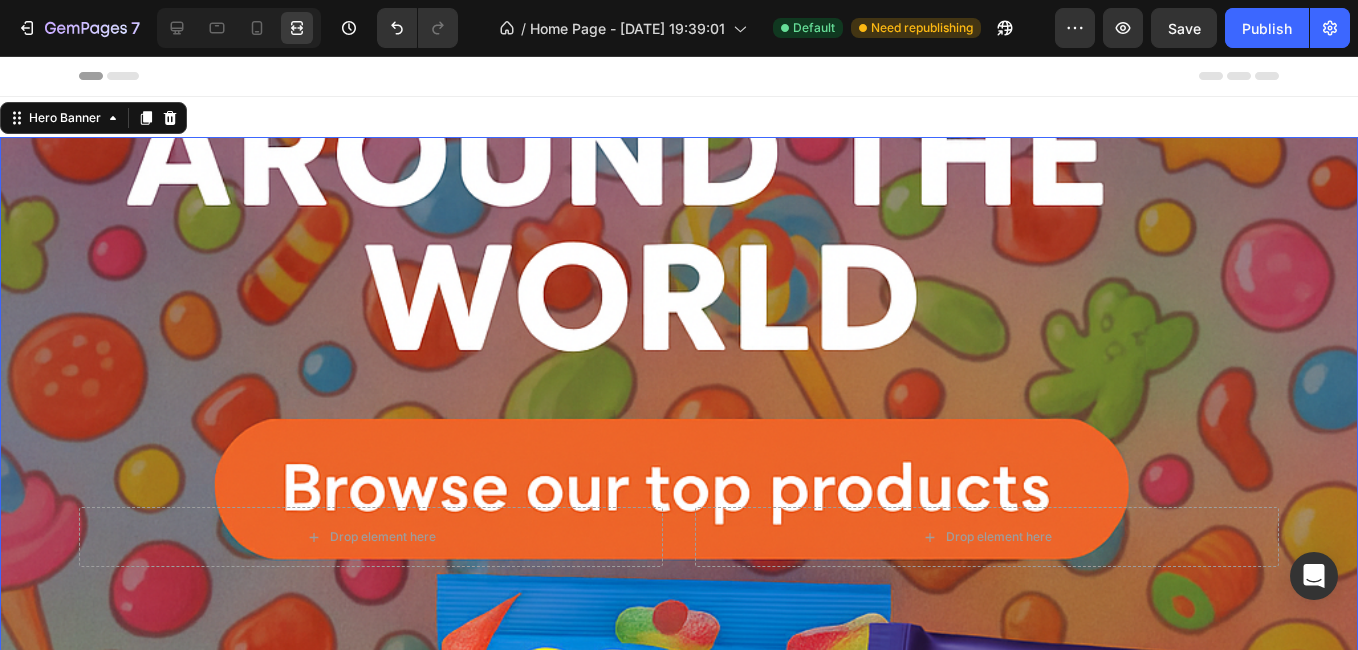 click at bounding box center (679, 537) 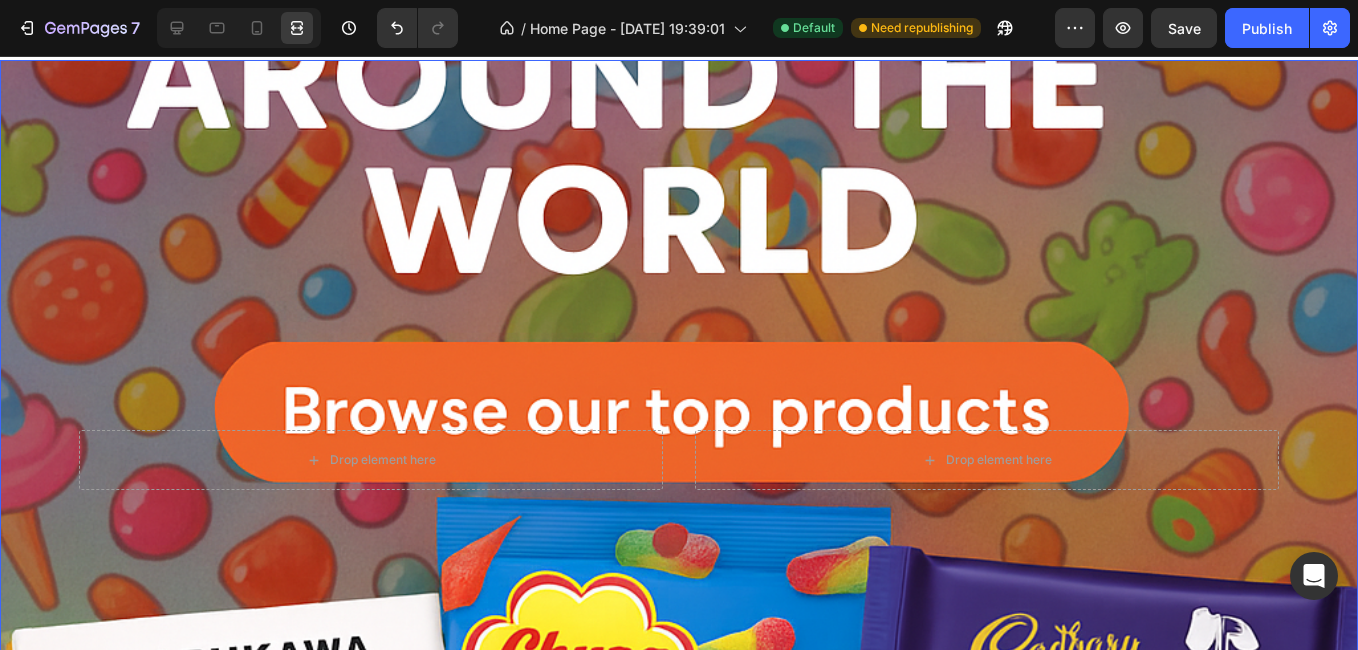 scroll, scrollTop: 0, scrollLeft: 0, axis: both 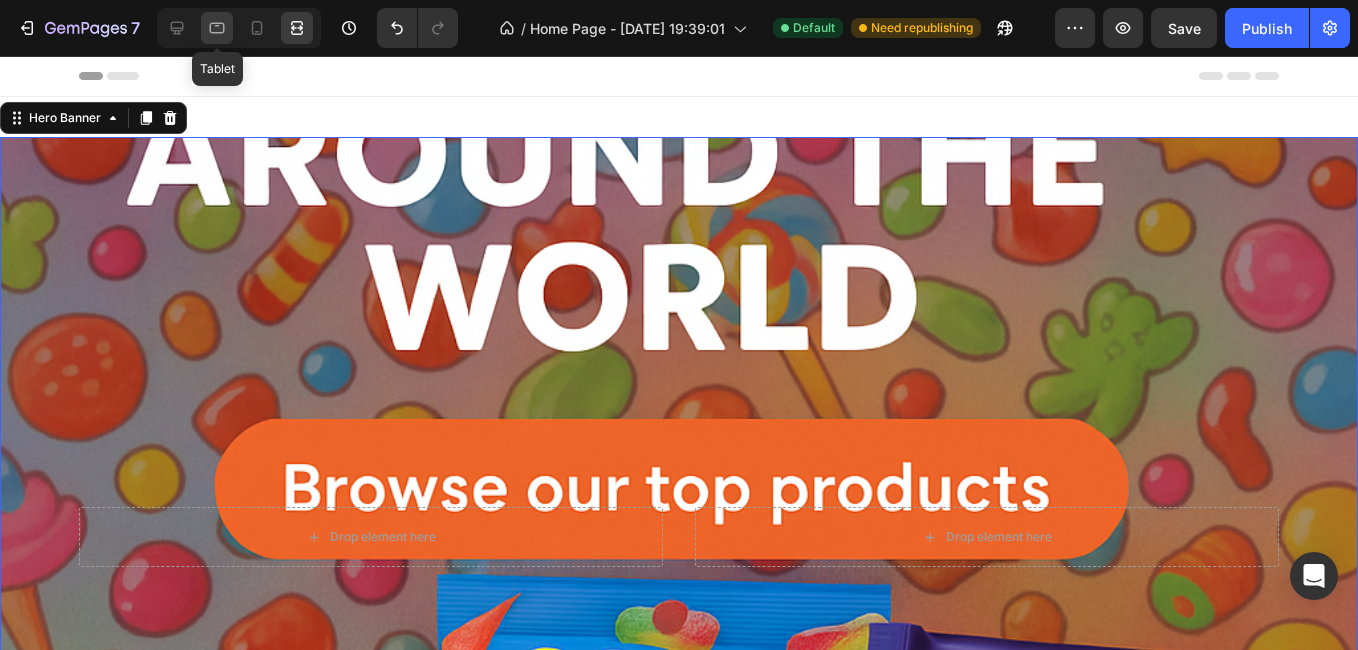 click 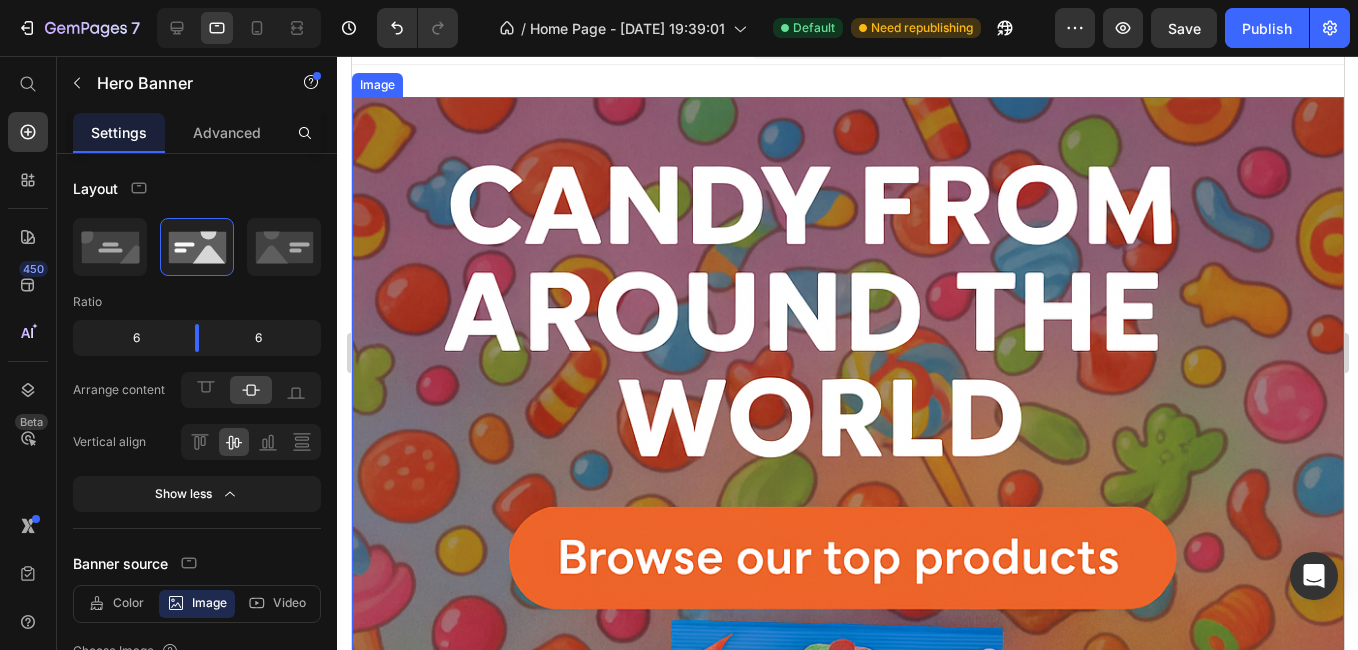 scroll, scrollTop: 0, scrollLeft: 0, axis: both 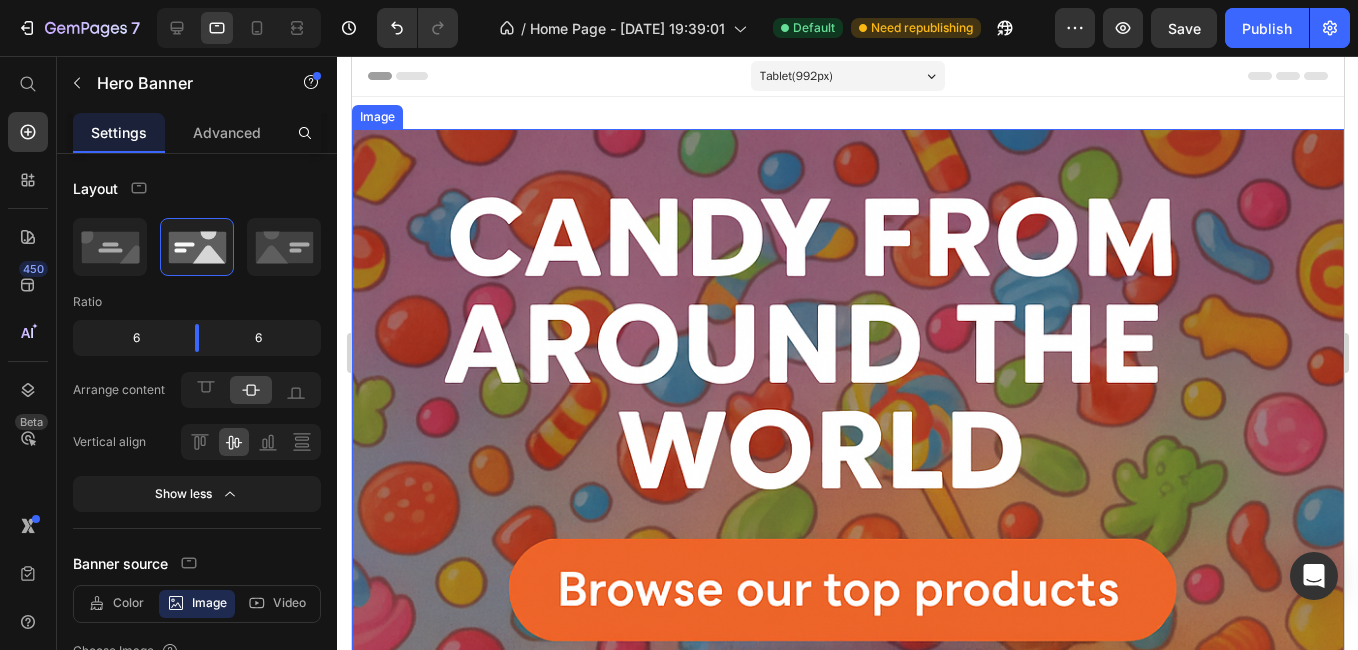 click at bounding box center [847, 625] 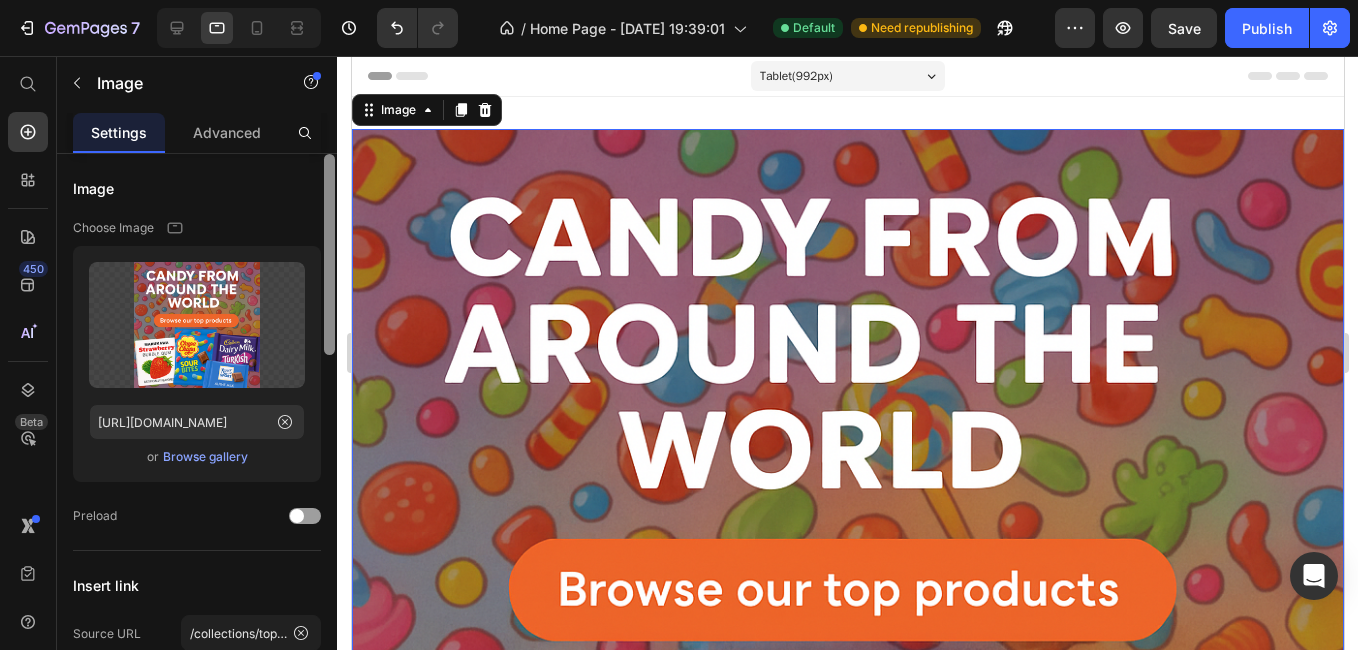 click at bounding box center (329, 254) 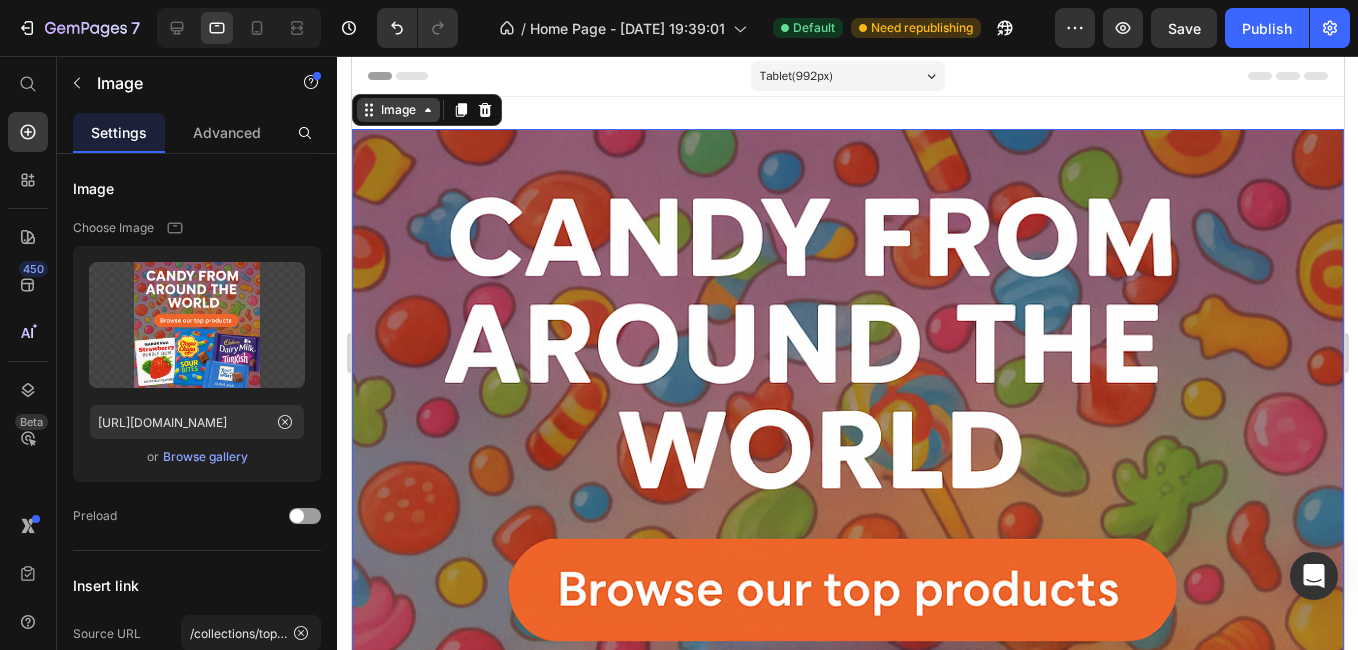 click 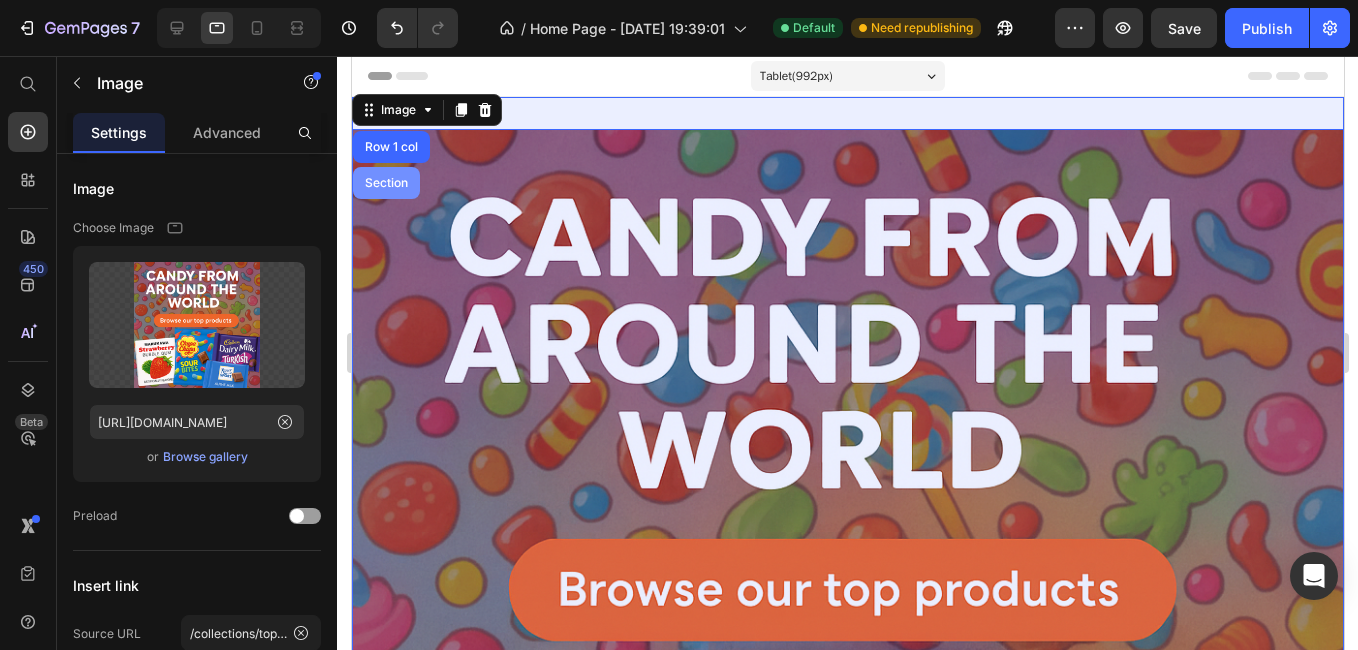 click on "Section" at bounding box center (385, 183) 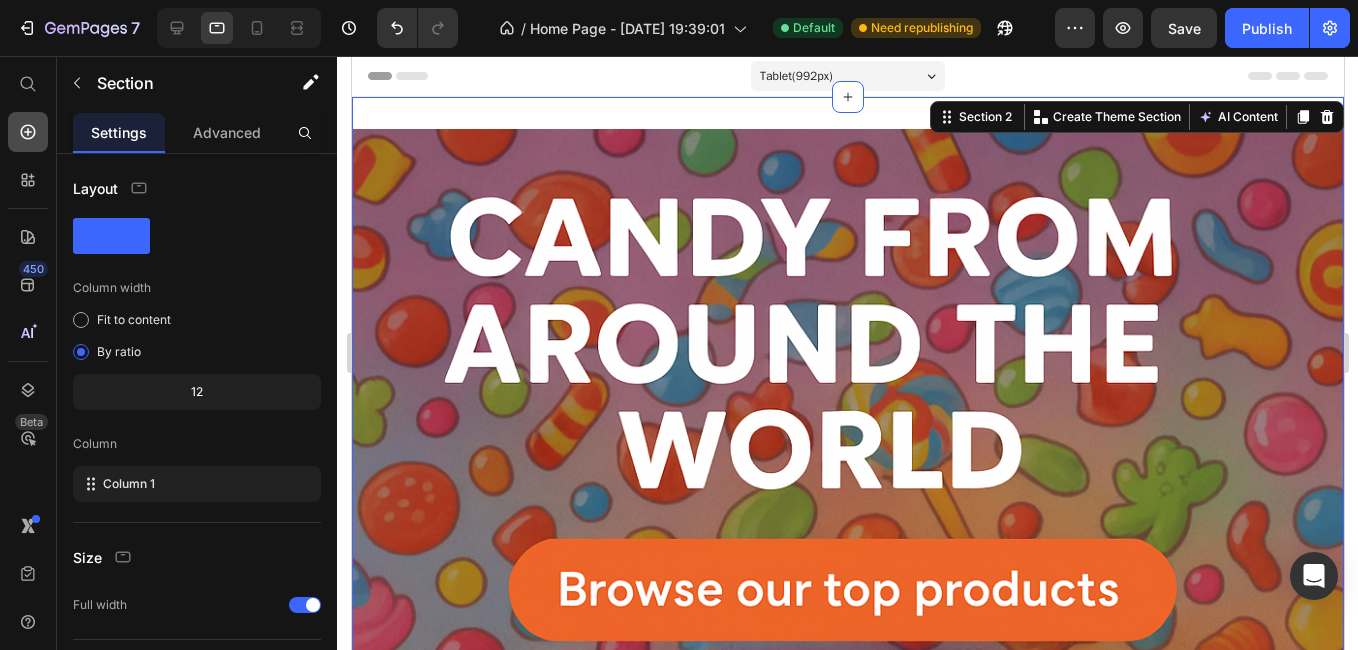 click 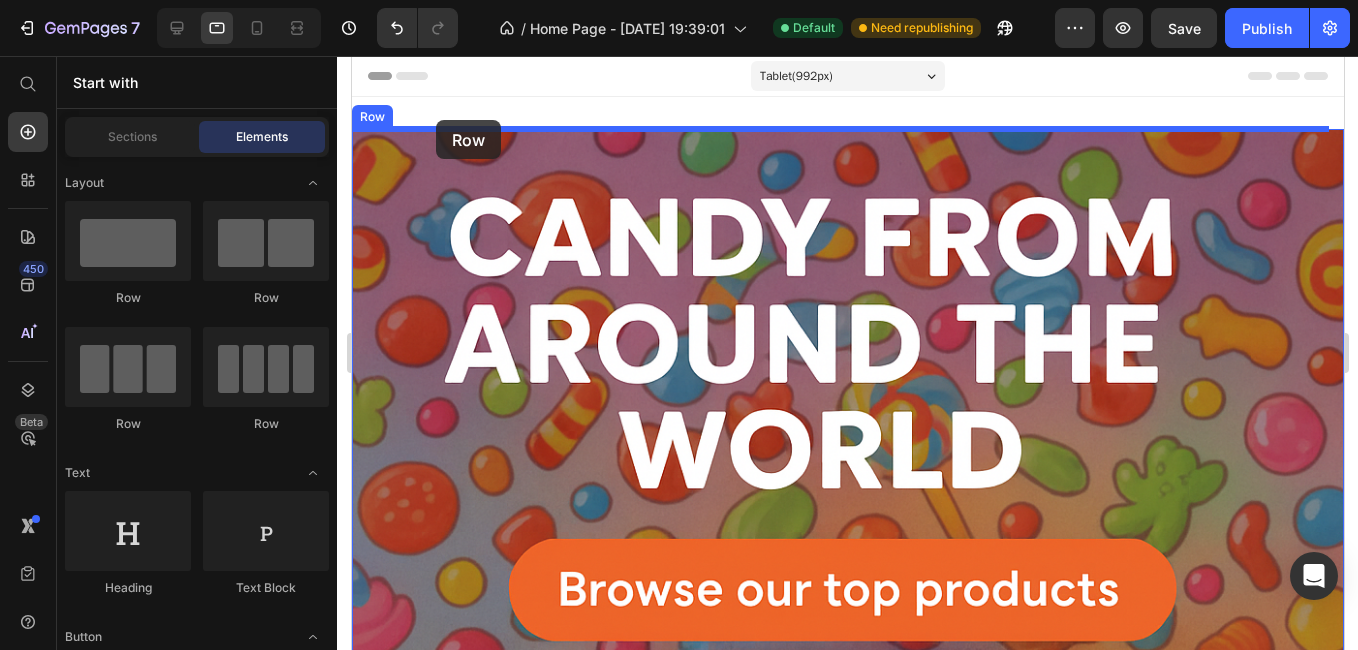 drag, startPoint x: 467, startPoint y: 309, endPoint x: 435, endPoint y: 120, distance: 191.68985 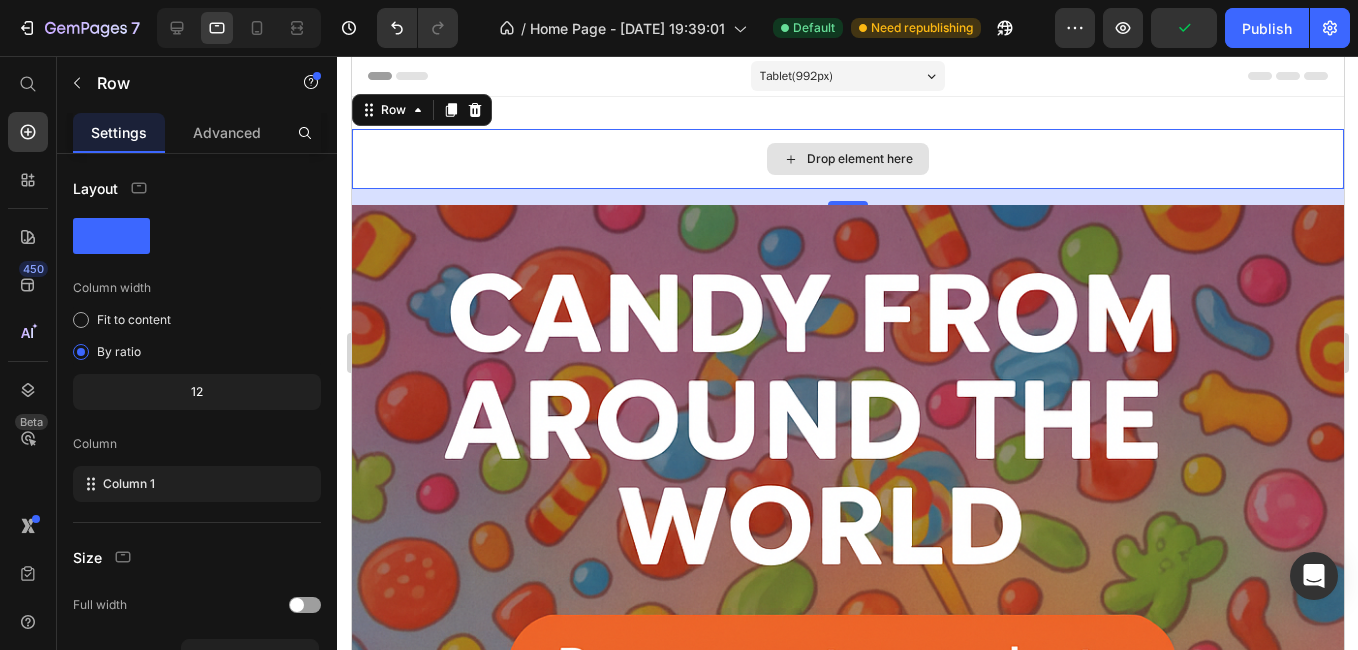 click on "Drop element here" at bounding box center [847, 159] 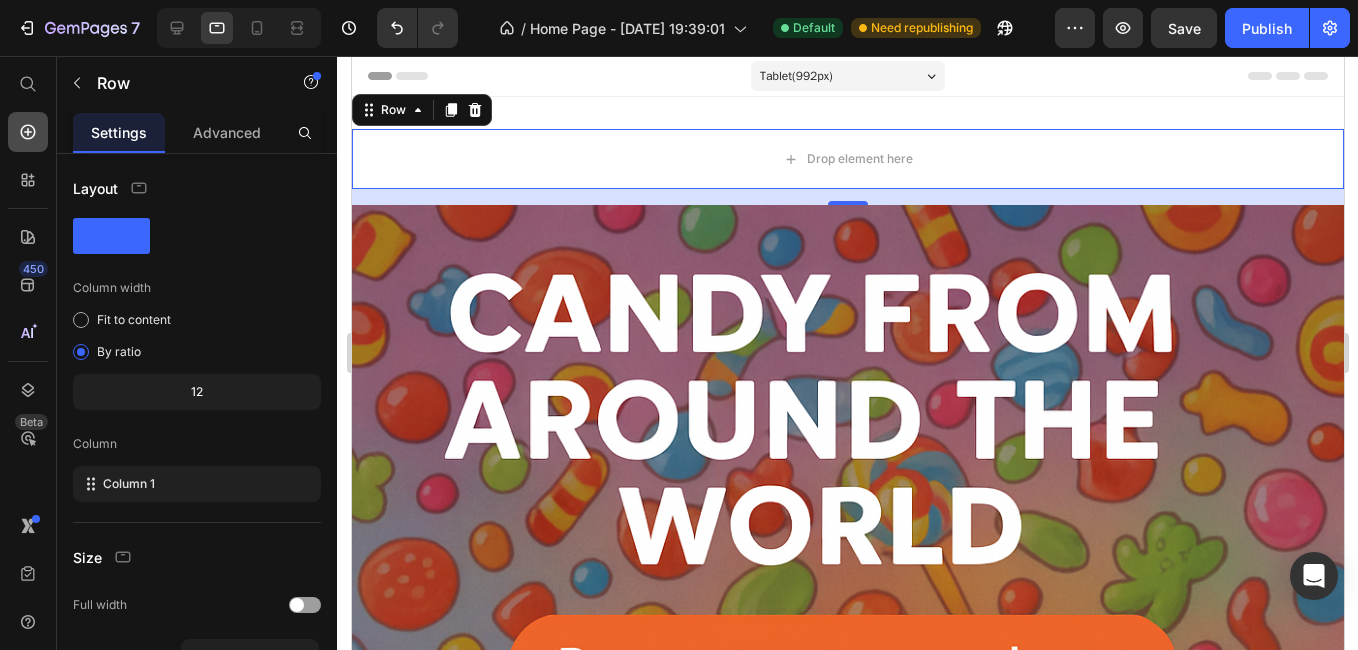click 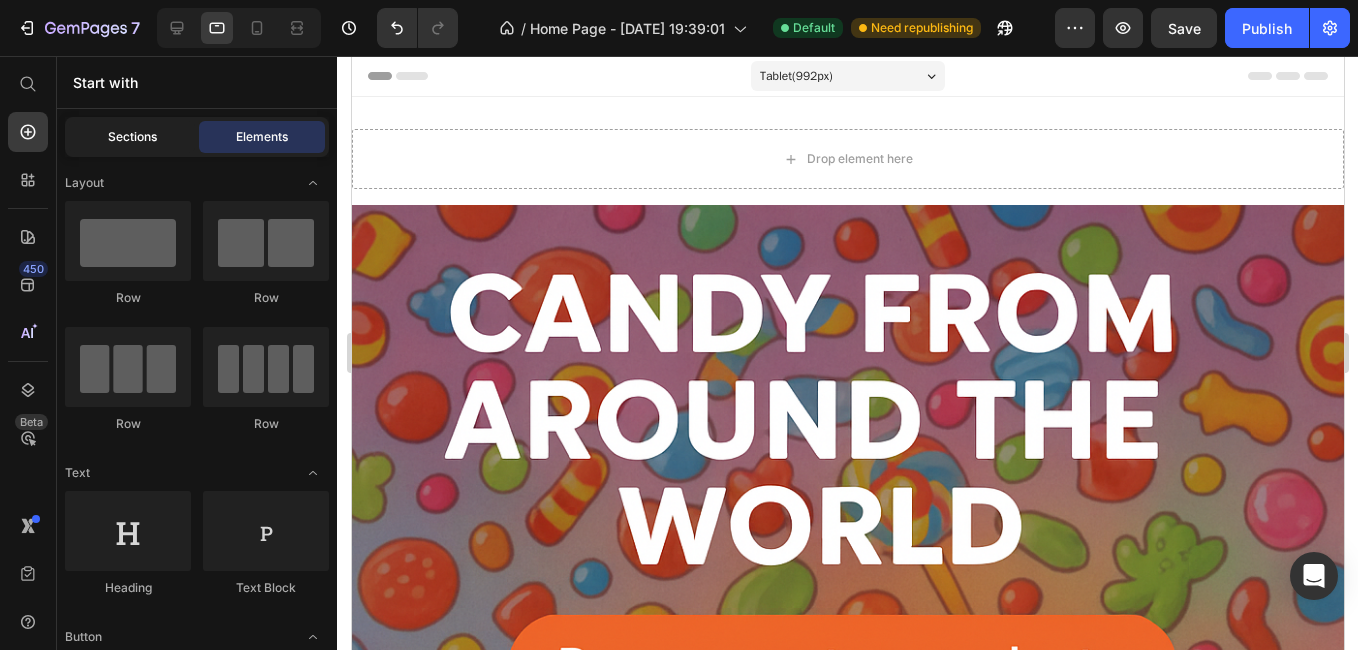 click on "Sections" at bounding box center (132, 137) 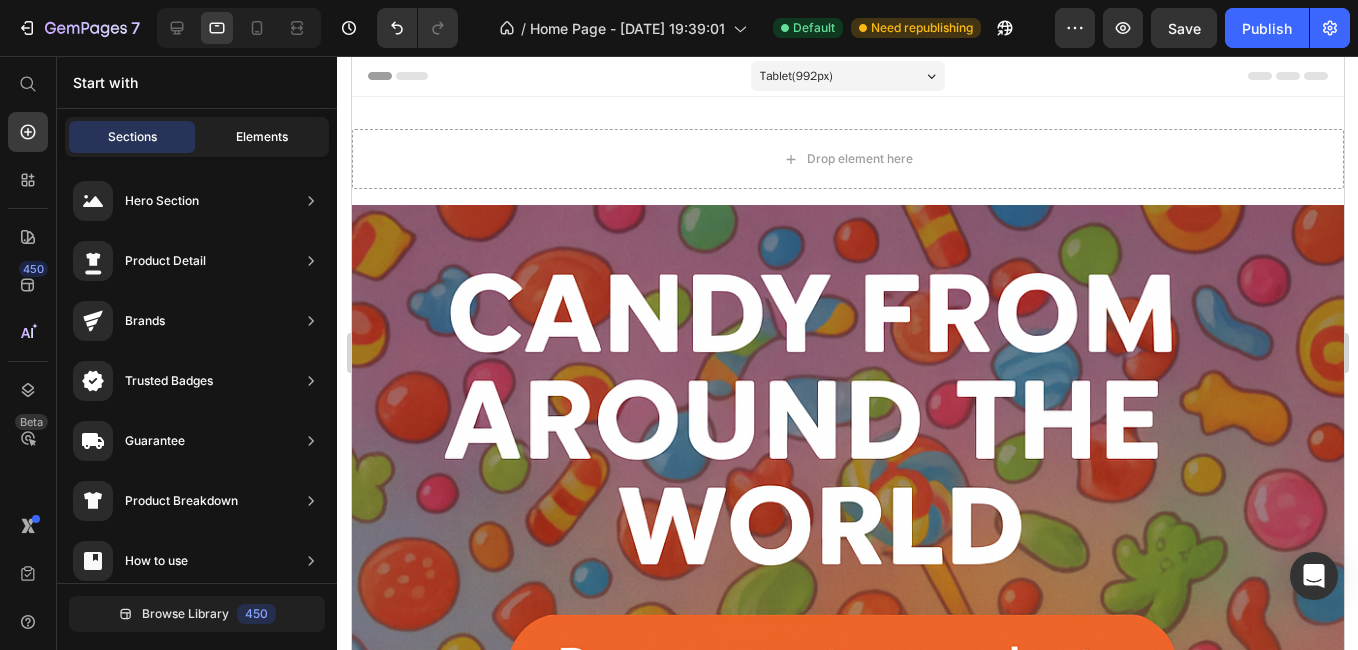 click on "Elements" 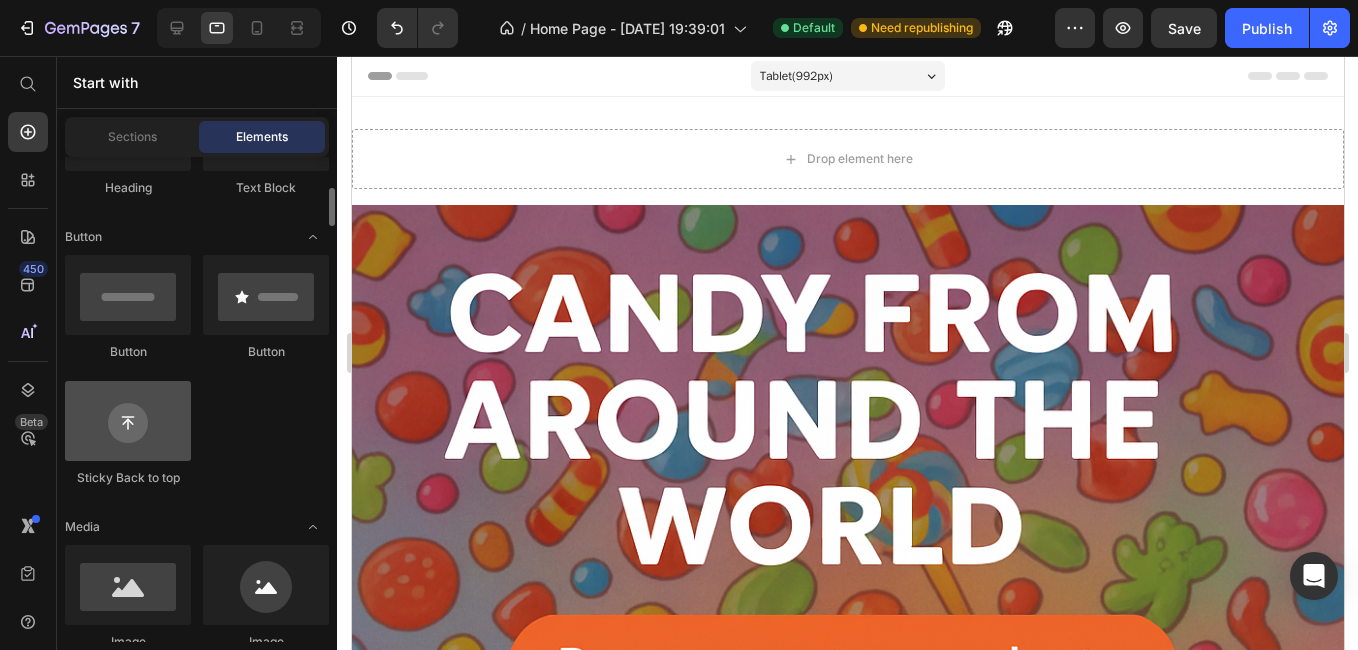 scroll, scrollTop: 500, scrollLeft: 0, axis: vertical 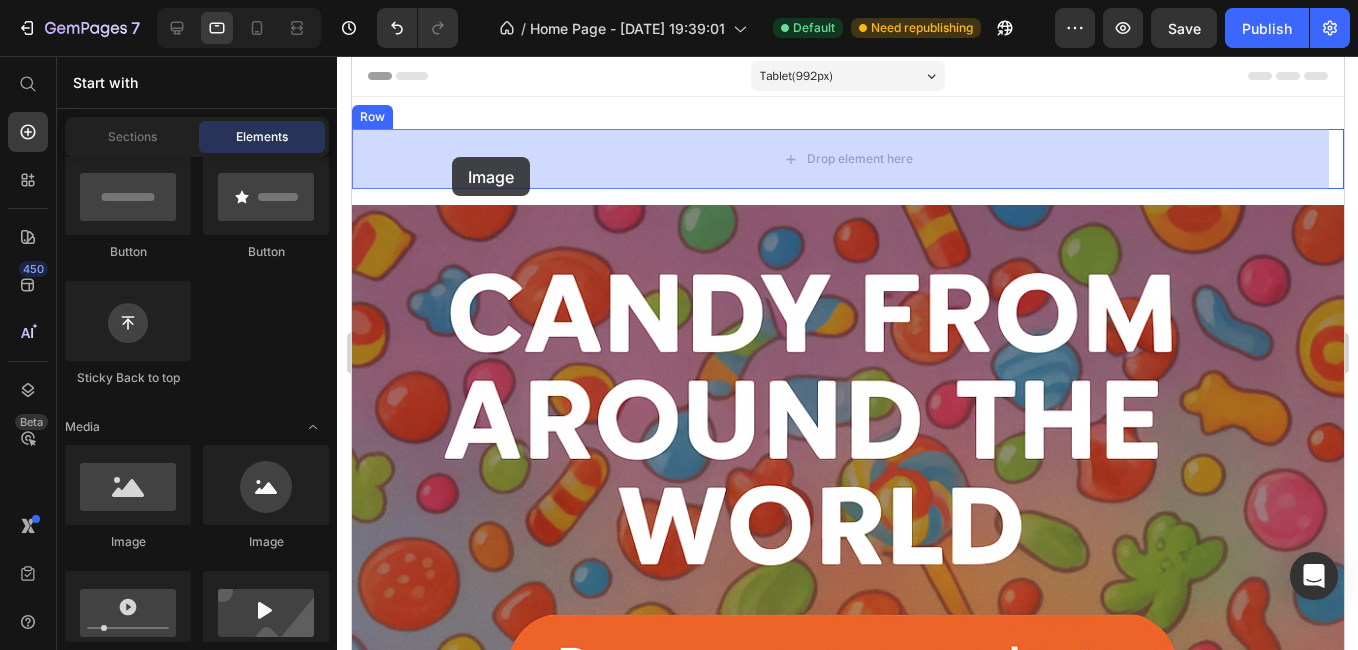drag, startPoint x: 485, startPoint y: 546, endPoint x: 451, endPoint y: 157, distance: 390.48303 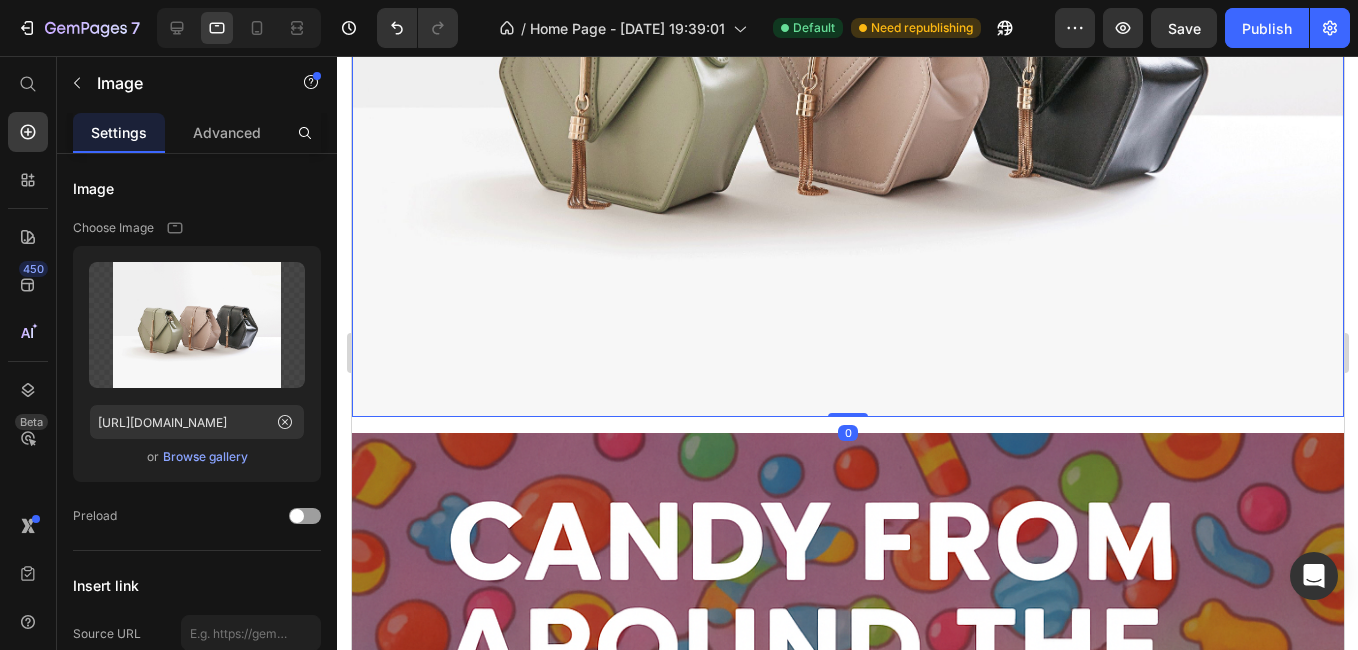 scroll, scrollTop: 500, scrollLeft: 0, axis: vertical 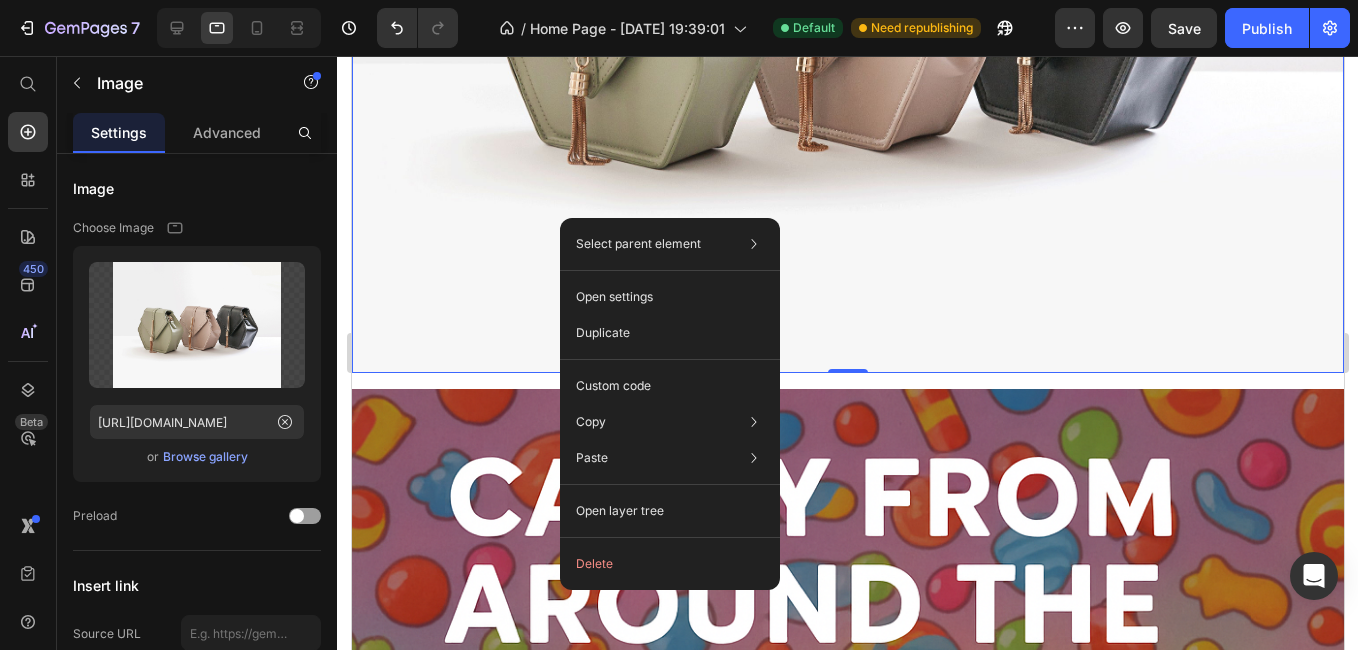 click at bounding box center (847, 1) 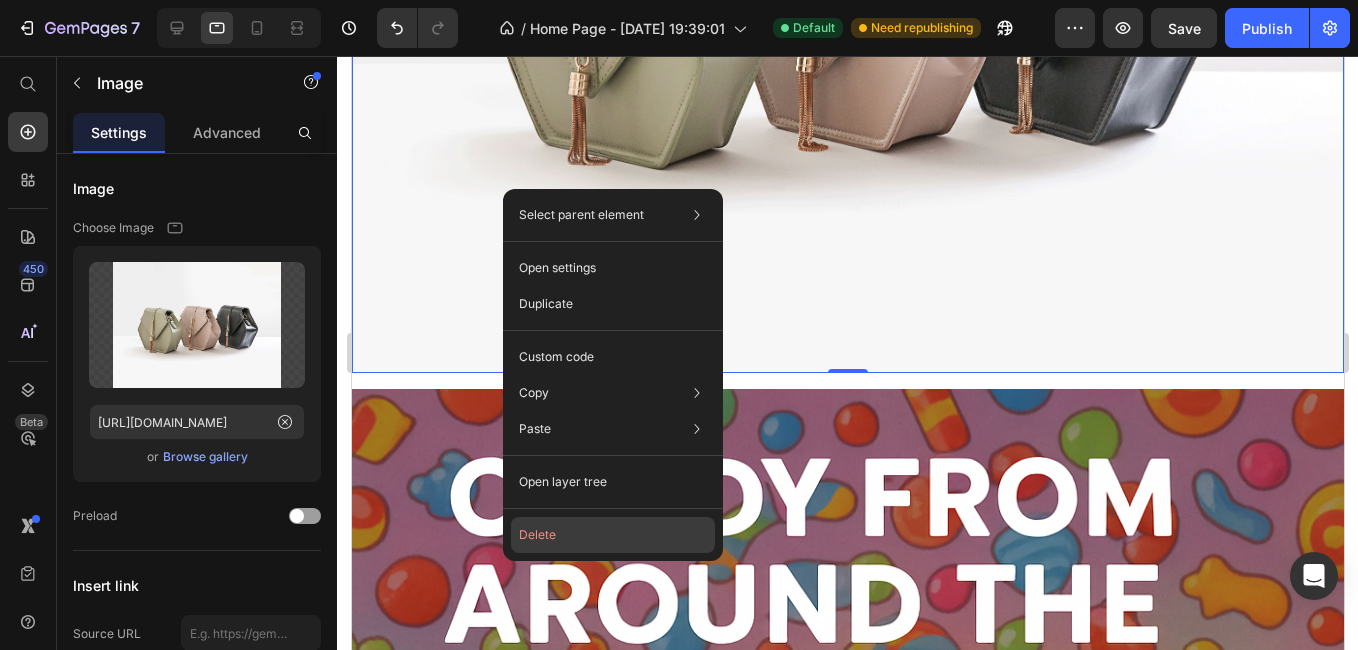 click on "Delete" 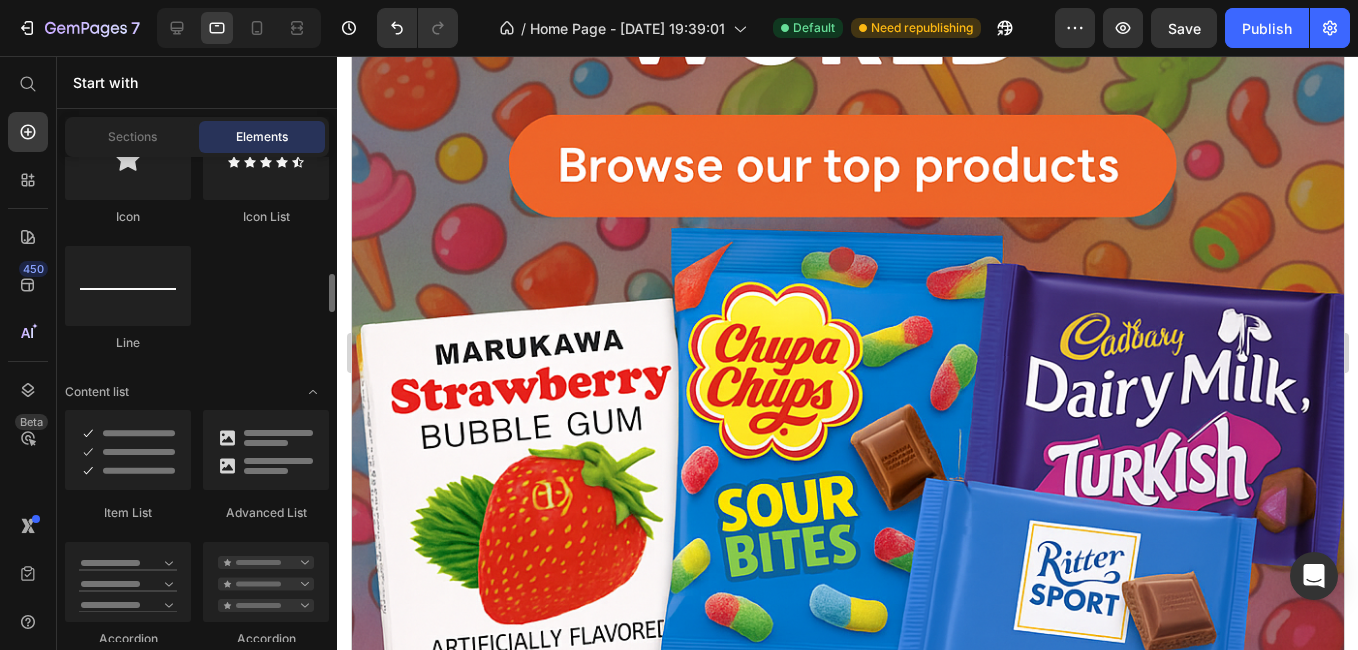 scroll, scrollTop: 1293, scrollLeft: 0, axis: vertical 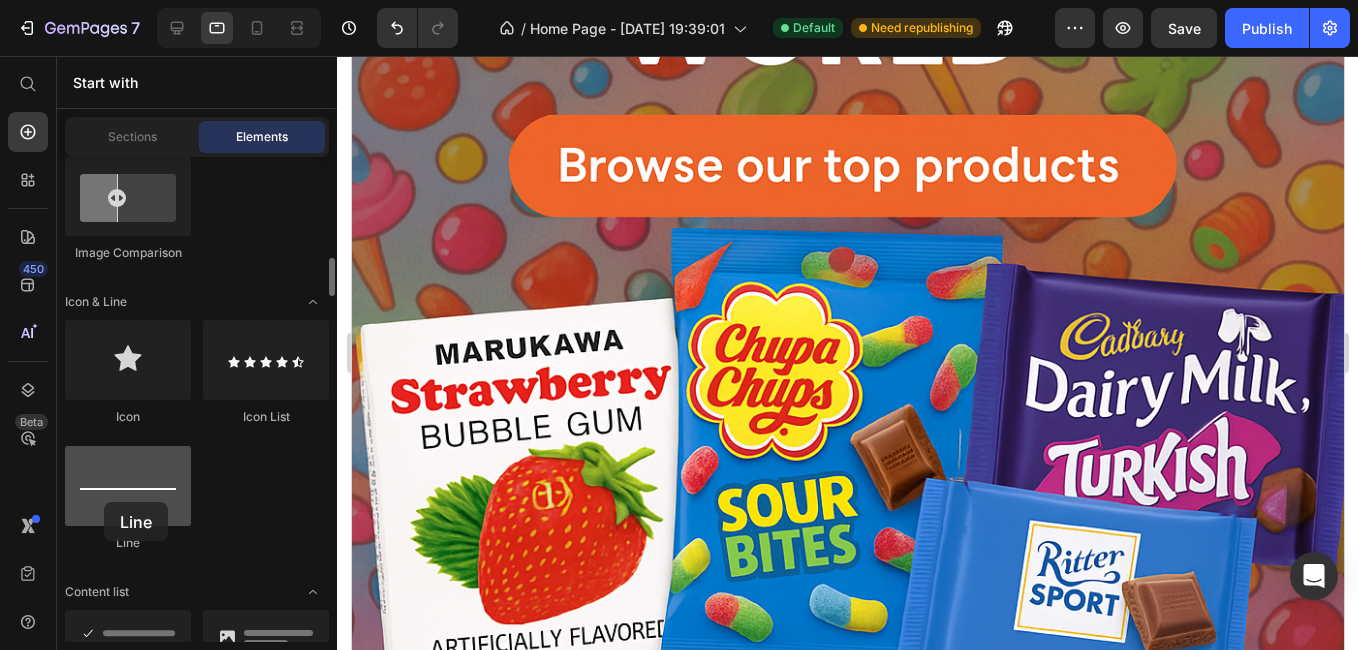 click at bounding box center (128, 486) 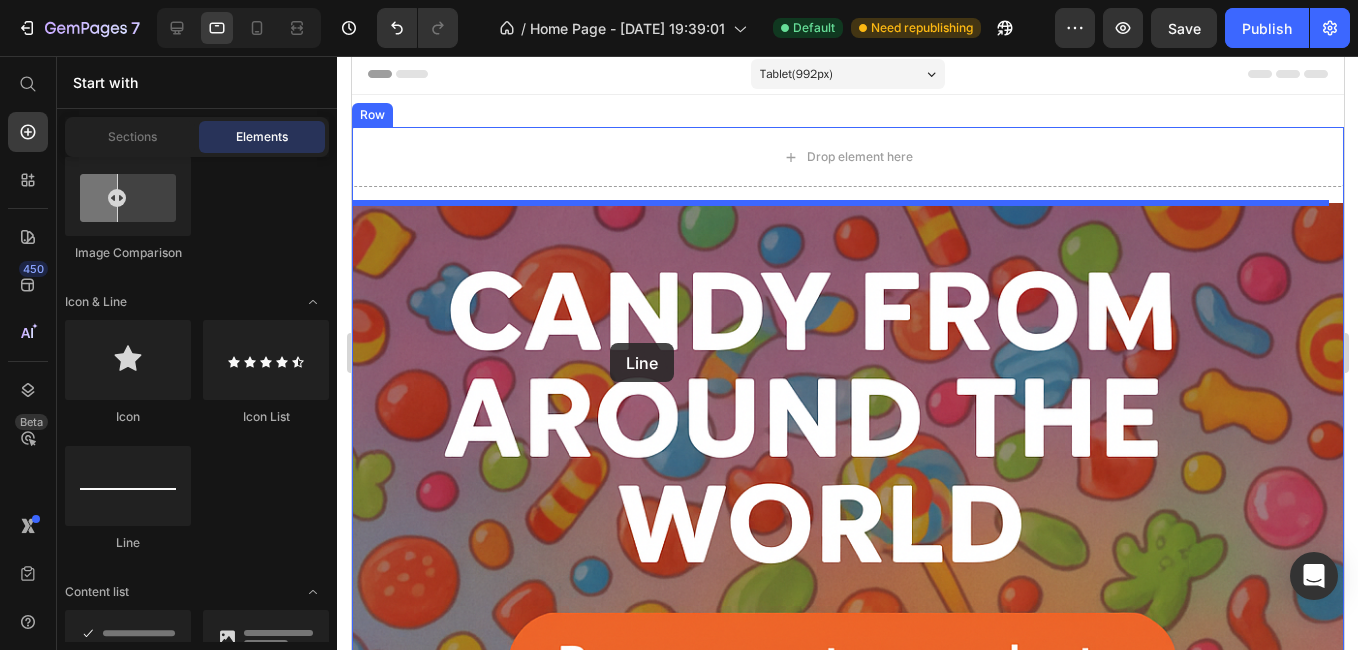 scroll, scrollTop: 0, scrollLeft: 0, axis: both 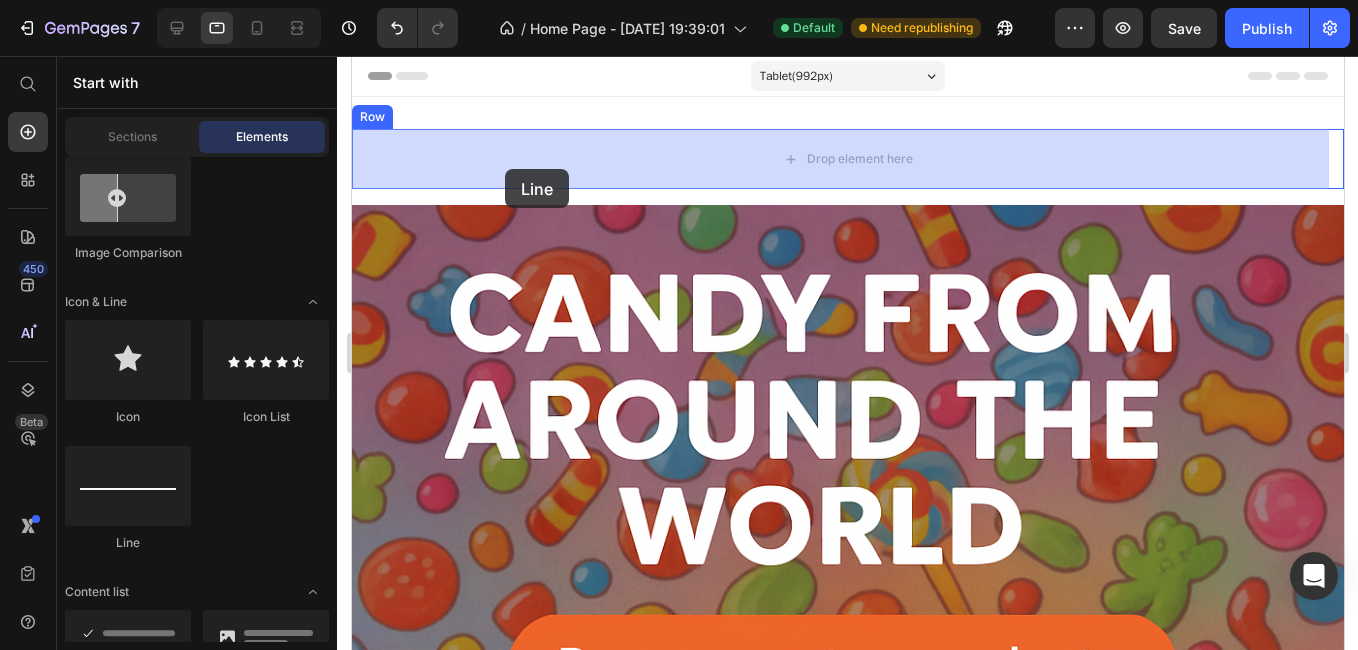 drag, startPoint x: 463, startPoint y: 558, endPoint x: 504, endPoint y: 169, distance: 391.1547 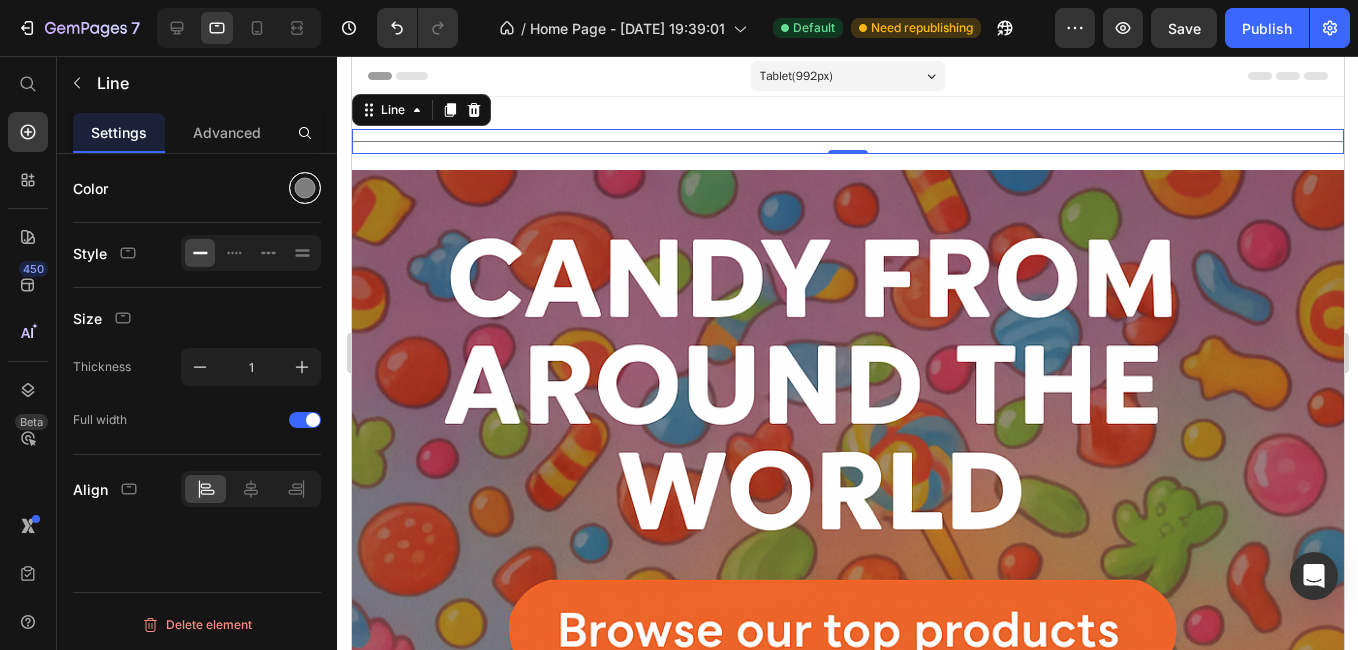 click at bounding box center [305, 188] 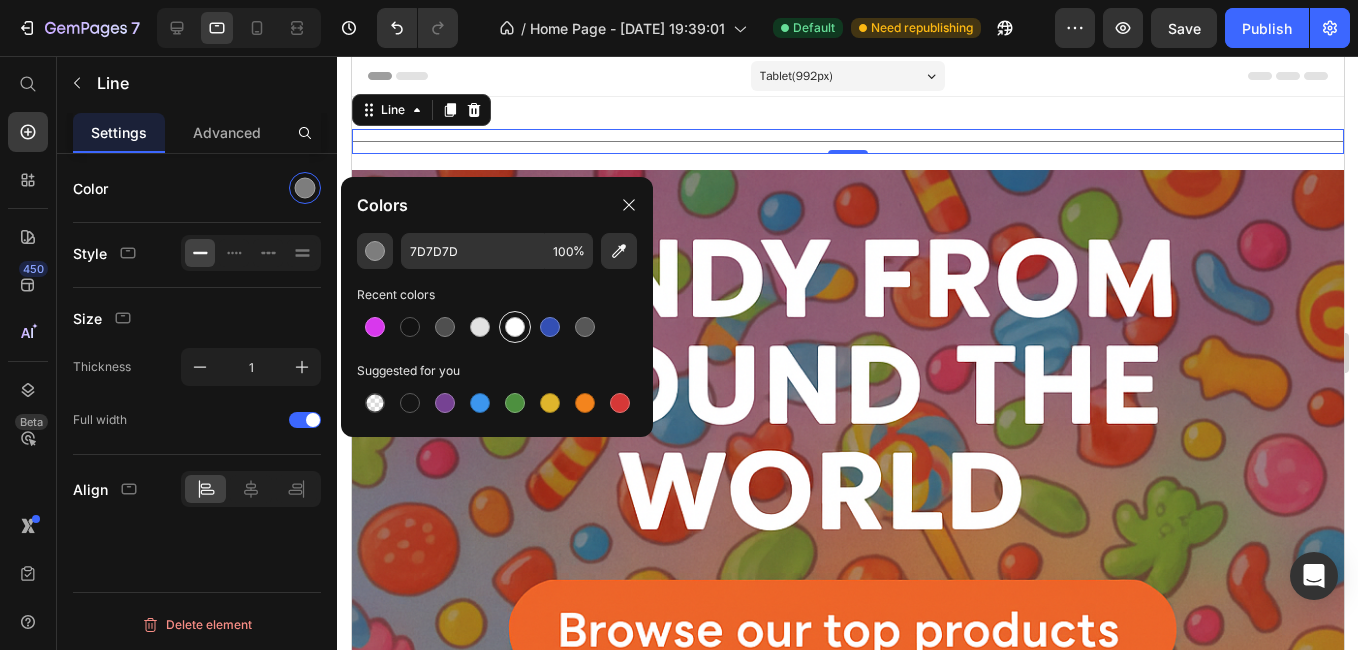 click at bounding box center (515, 327) 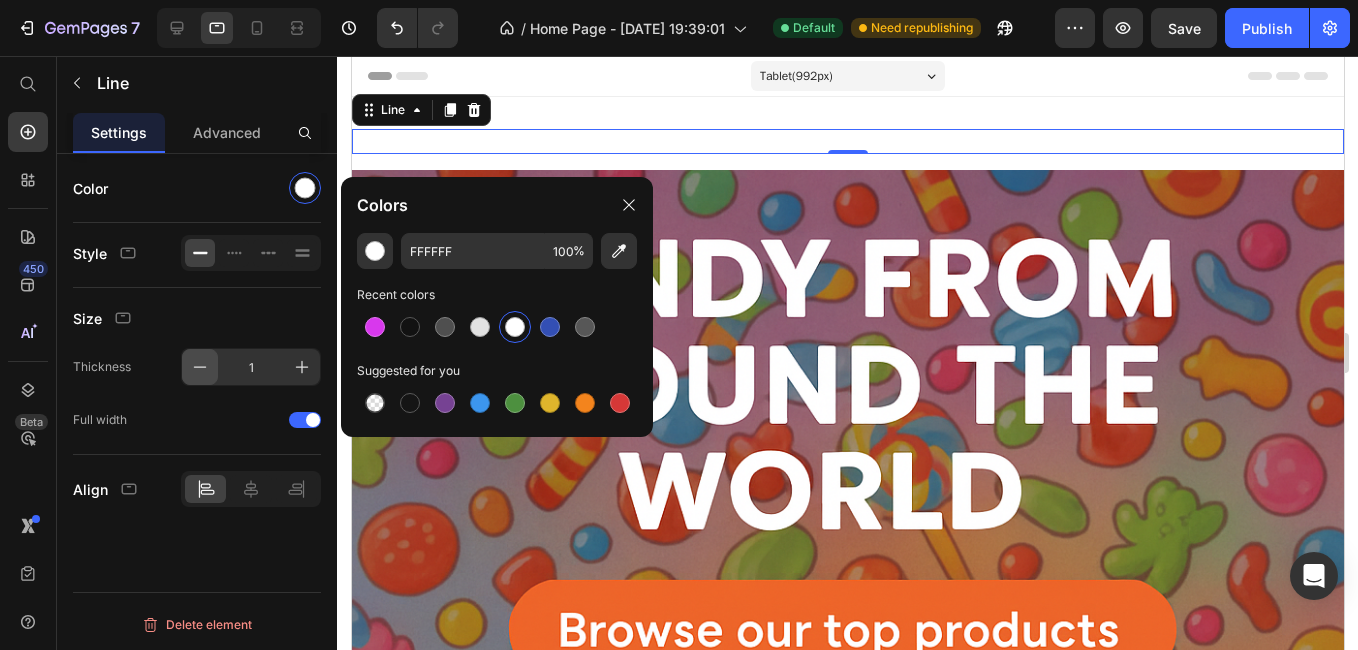 click 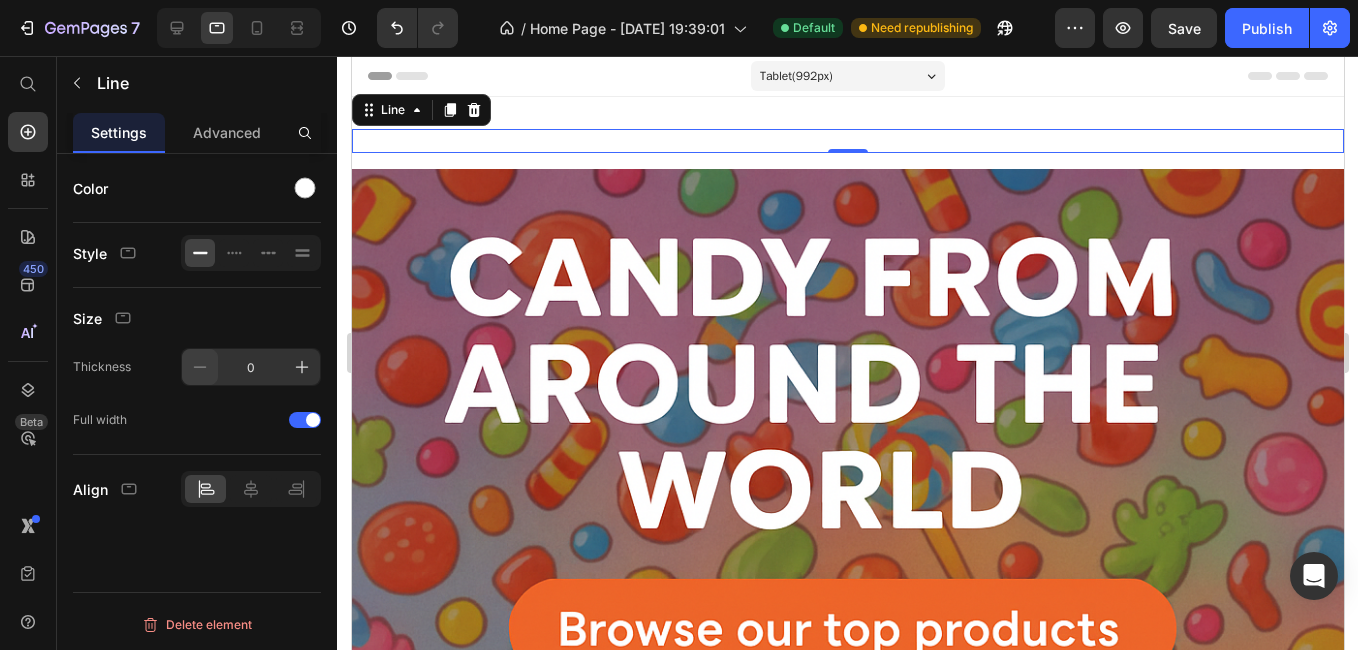 click 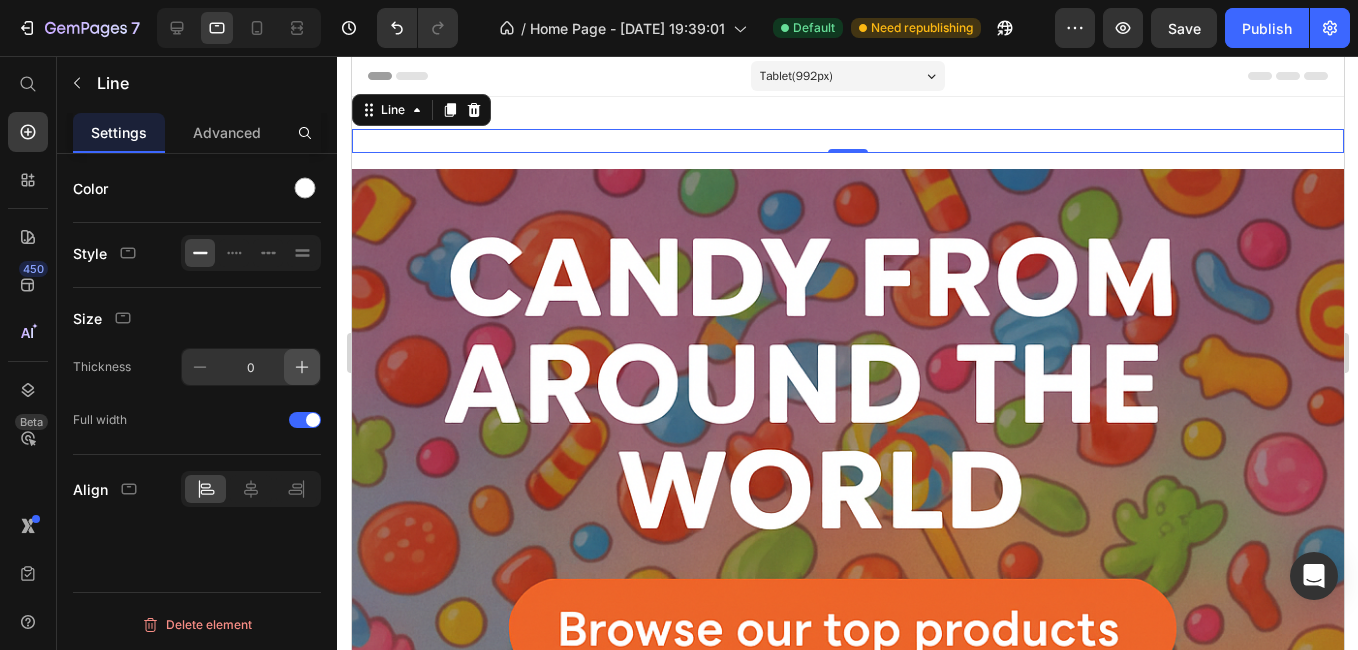 click 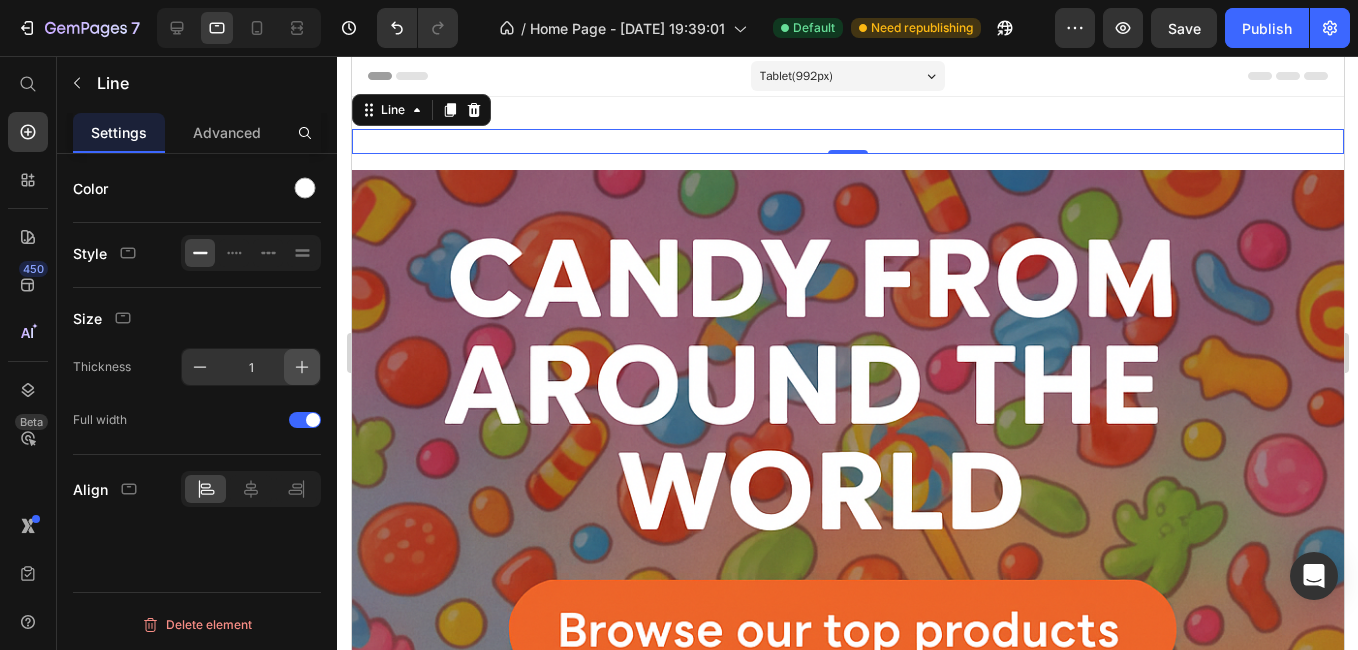 click 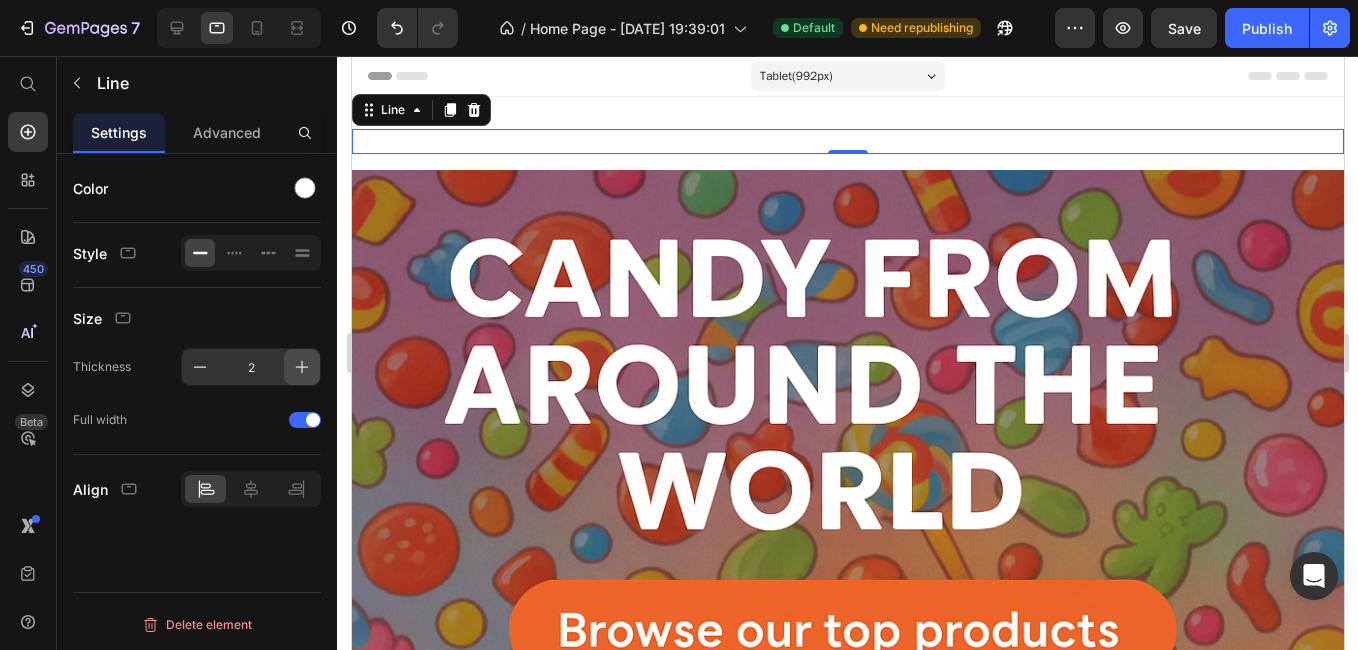 click 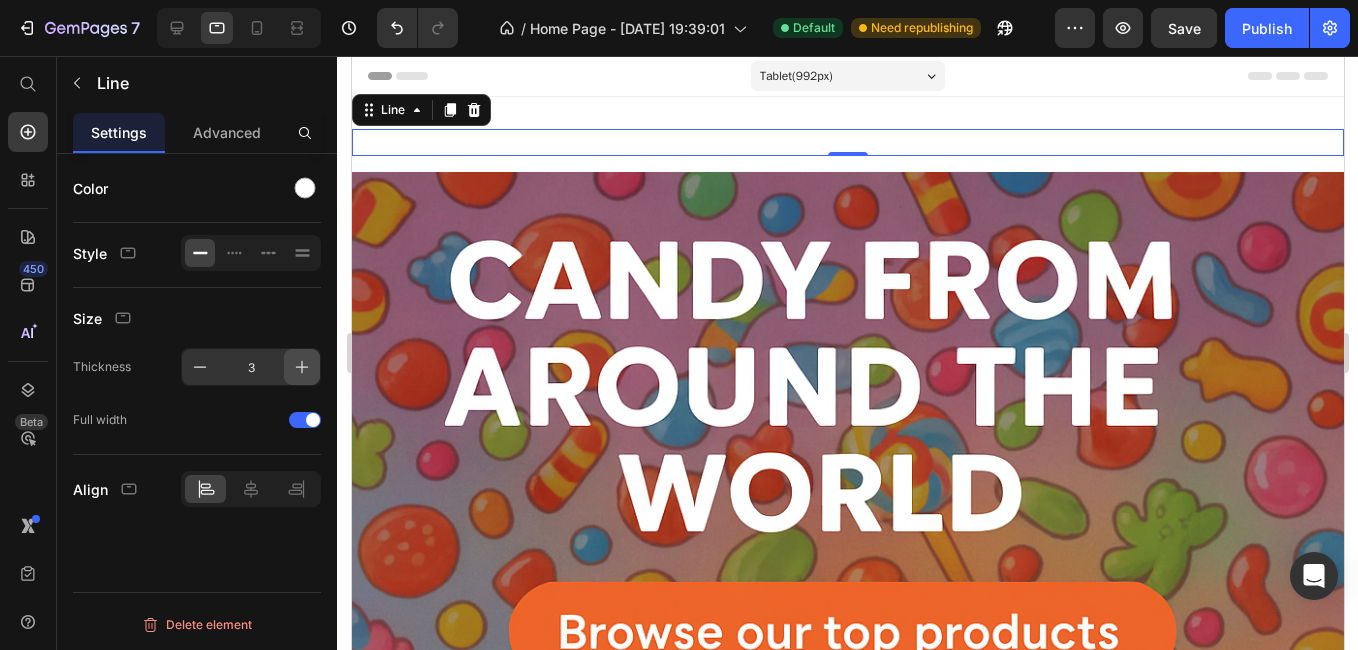 click 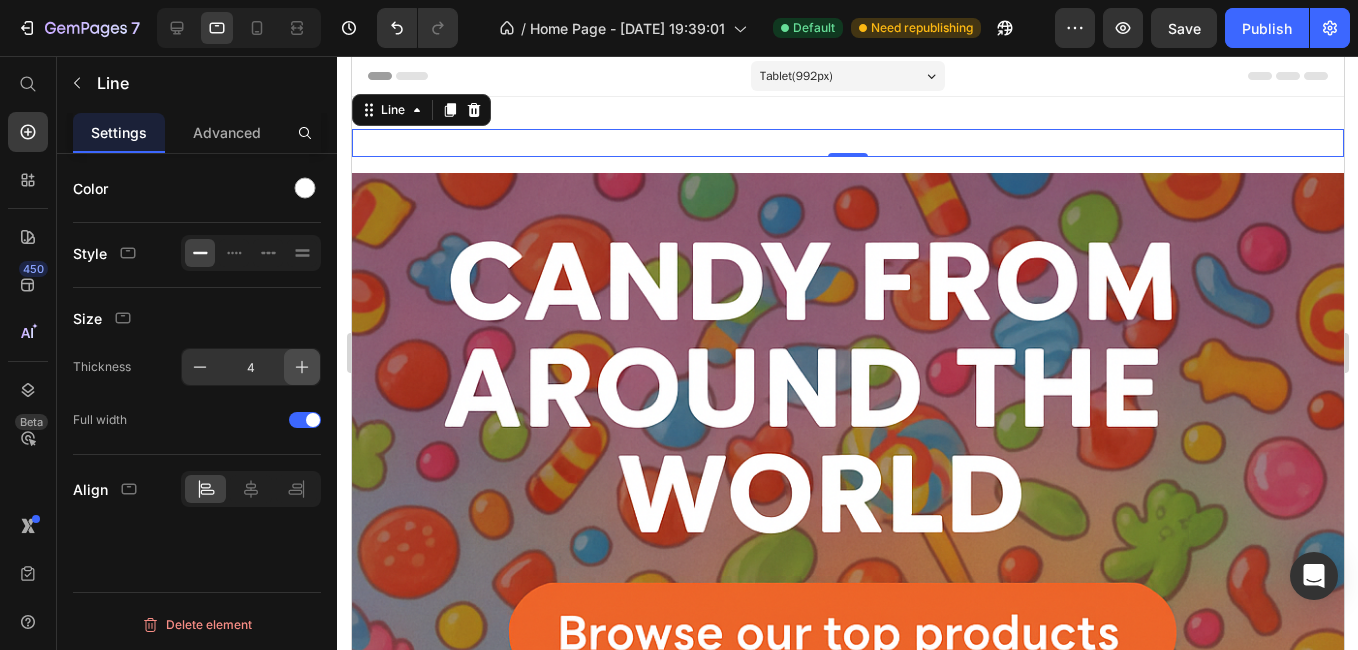 click 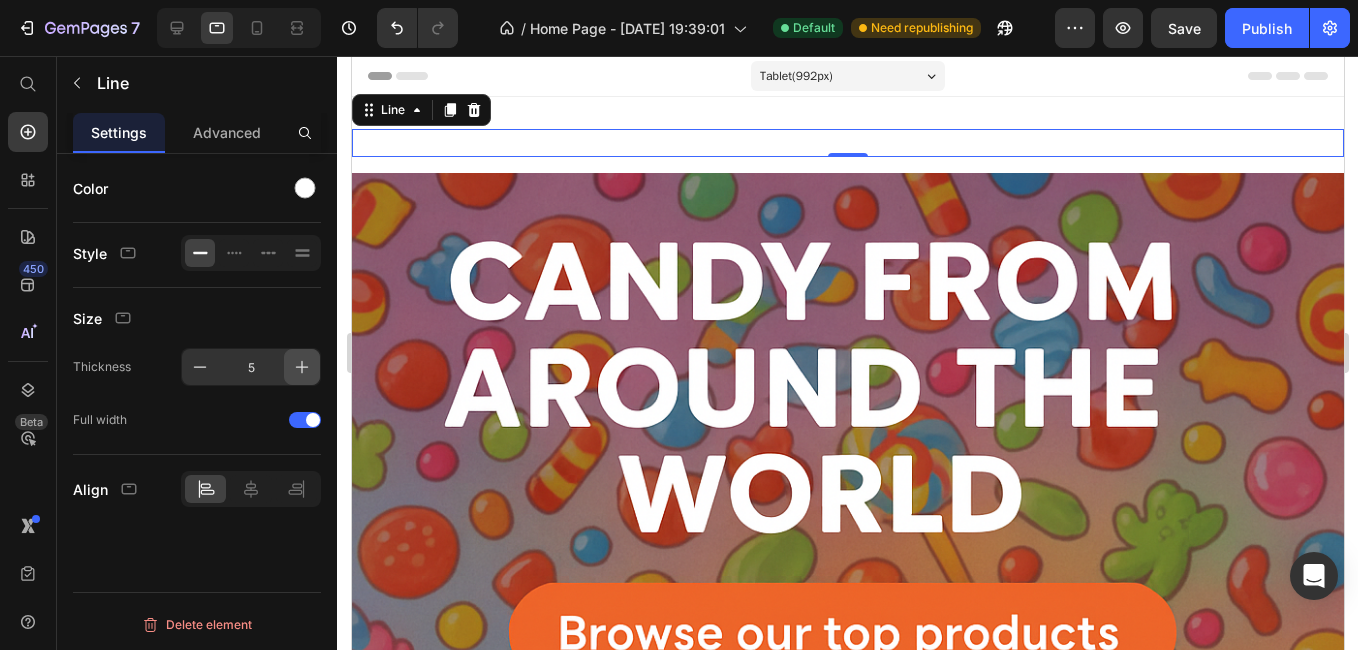 click 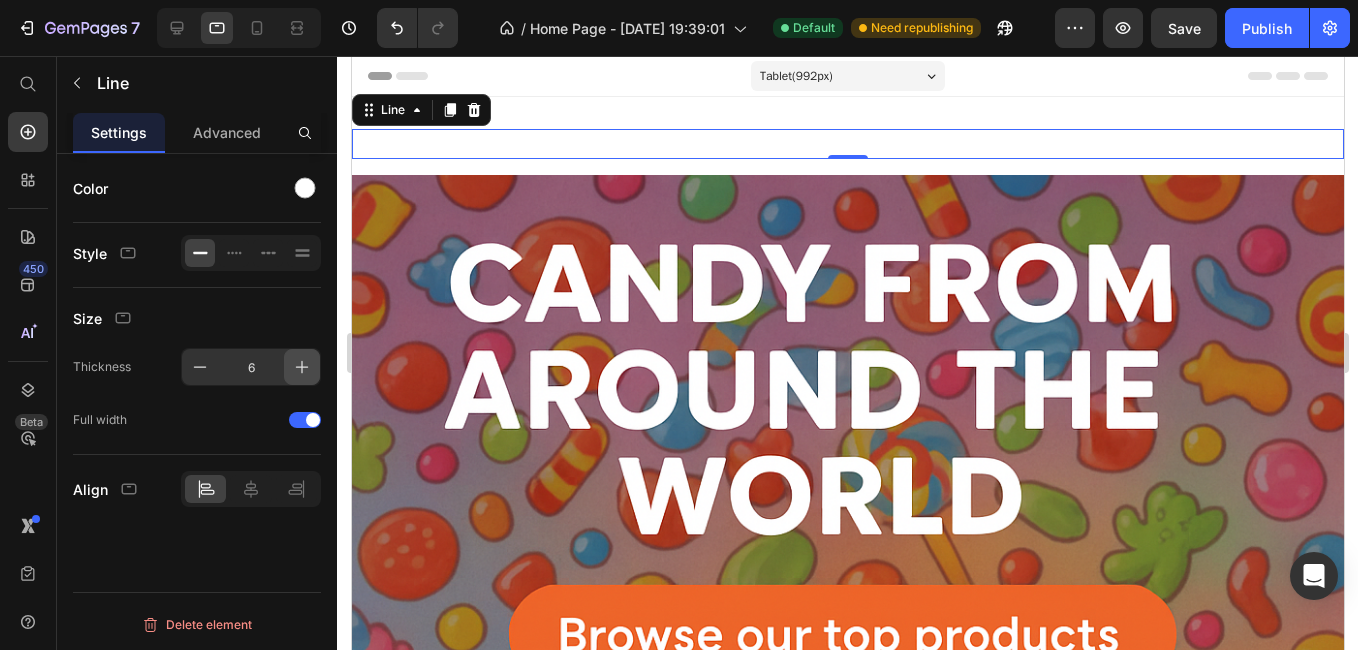 click 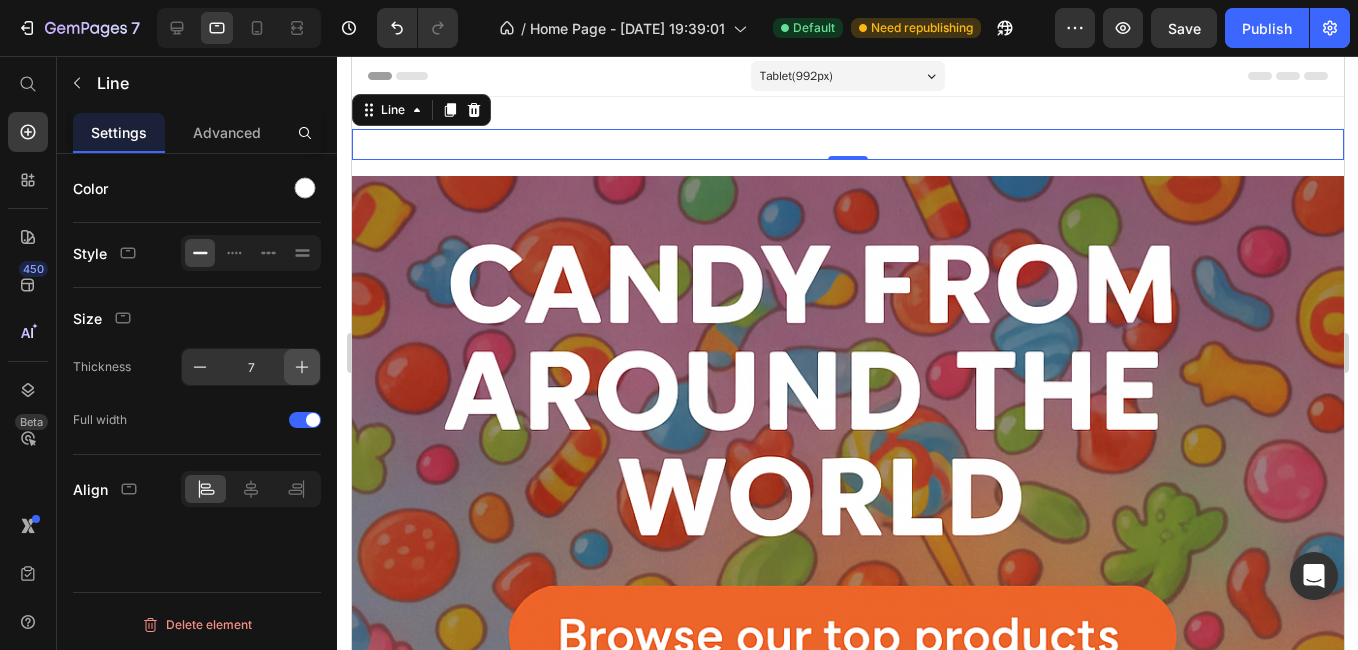 click 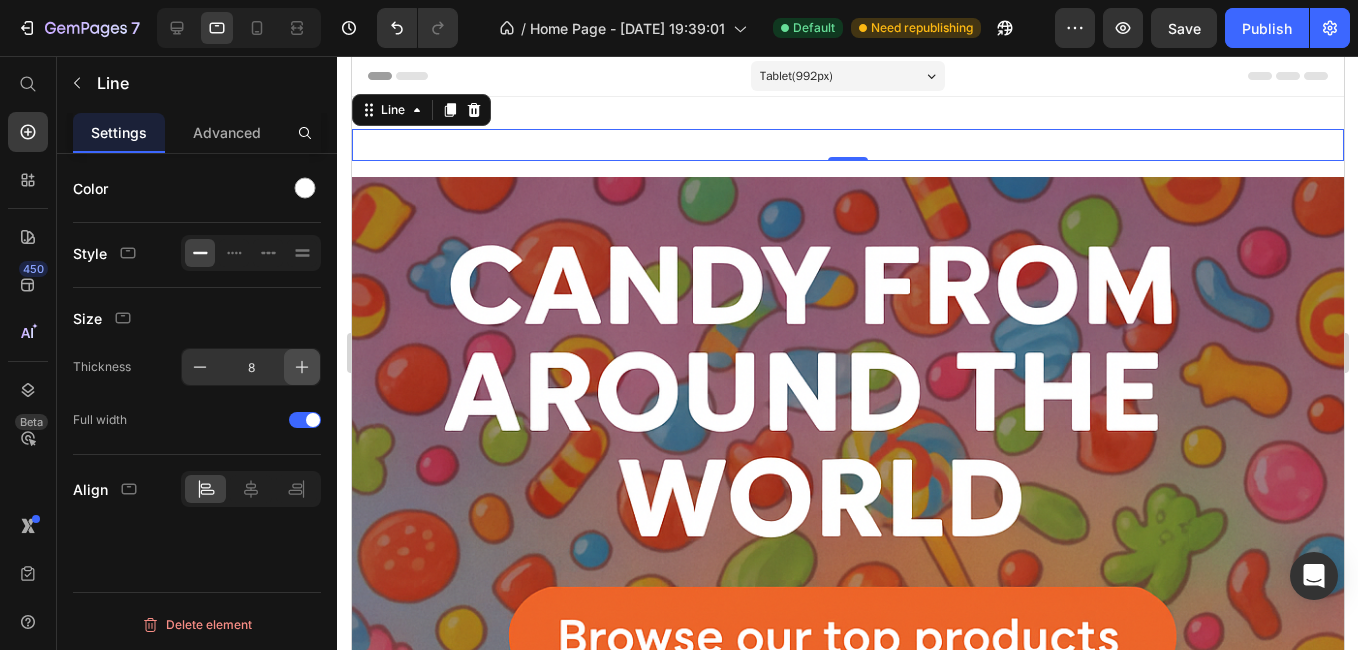 click 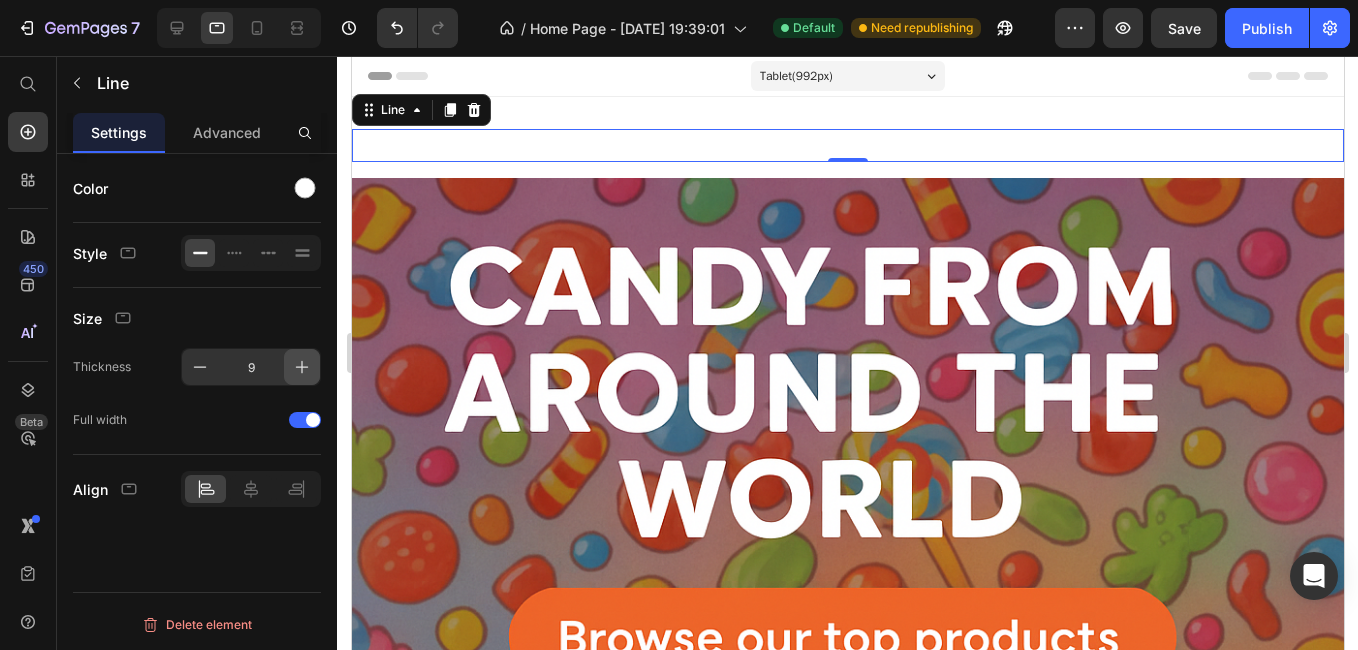 click 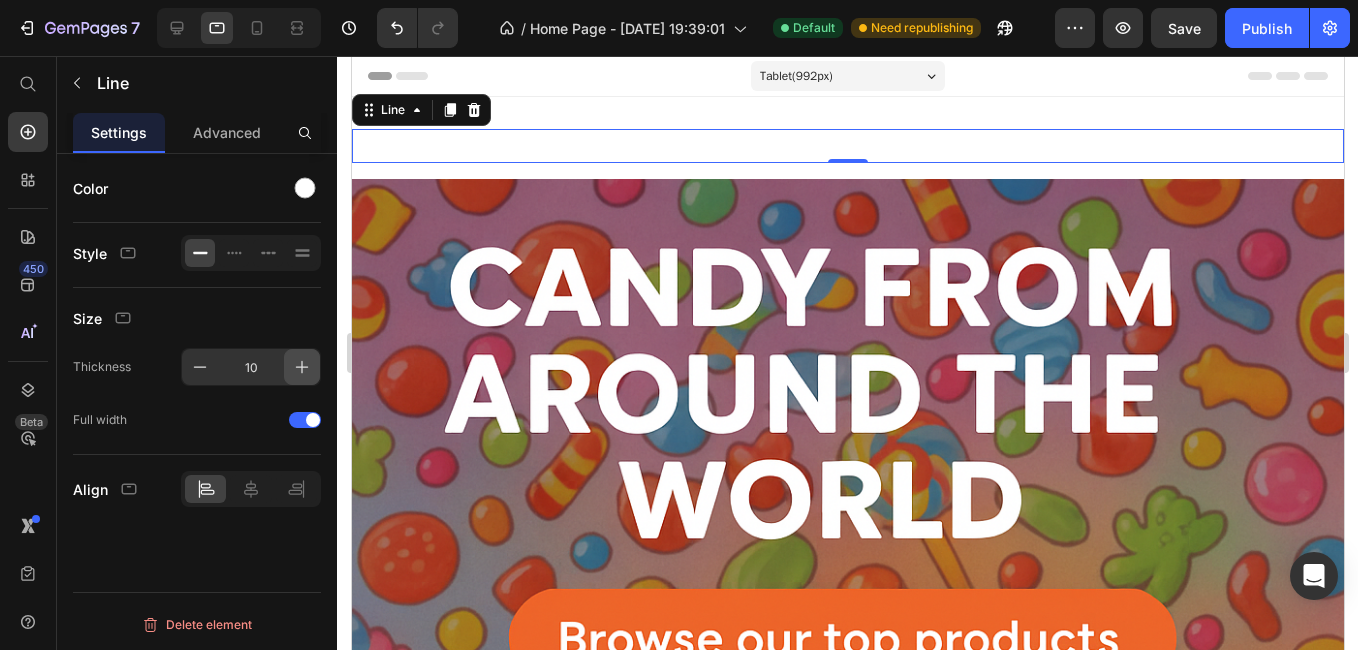 click 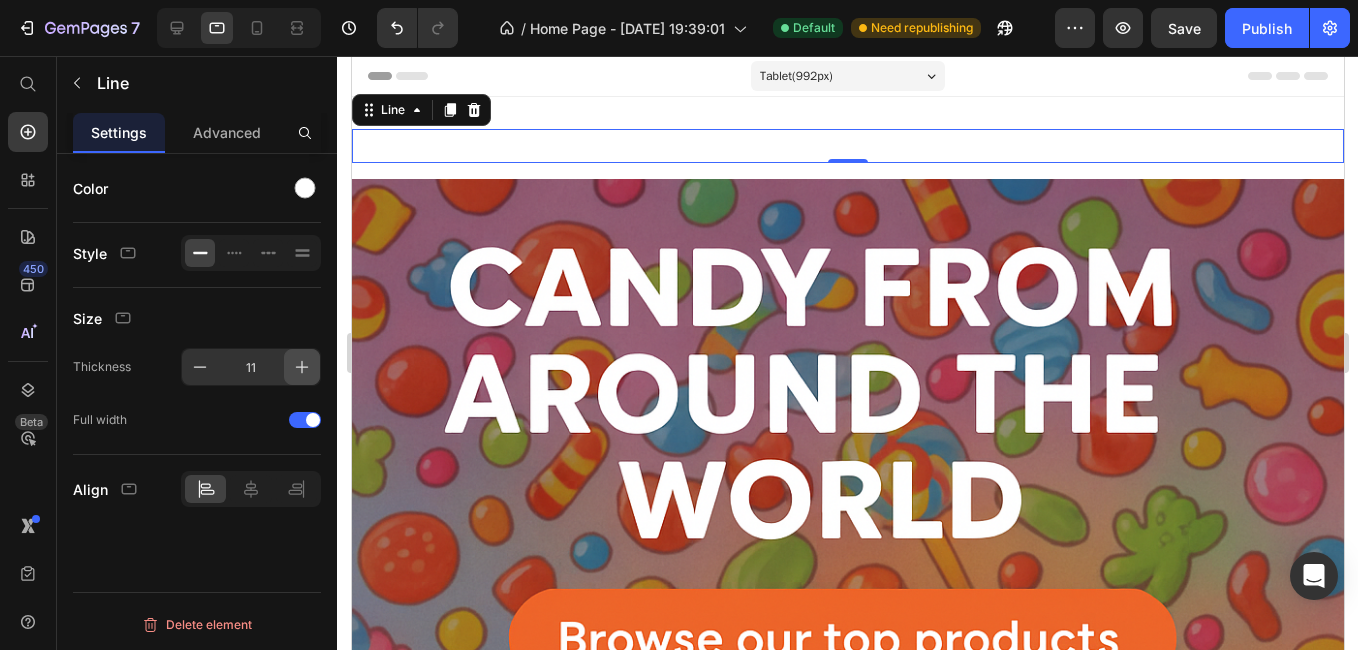 click 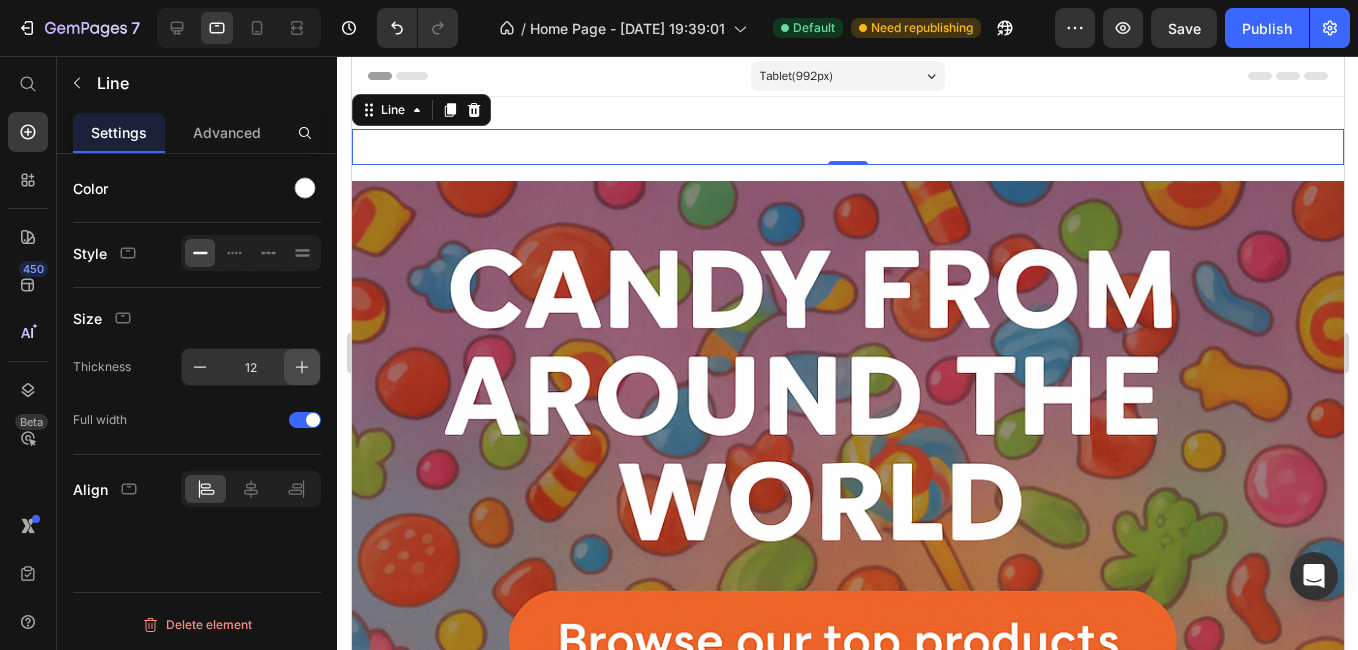 click 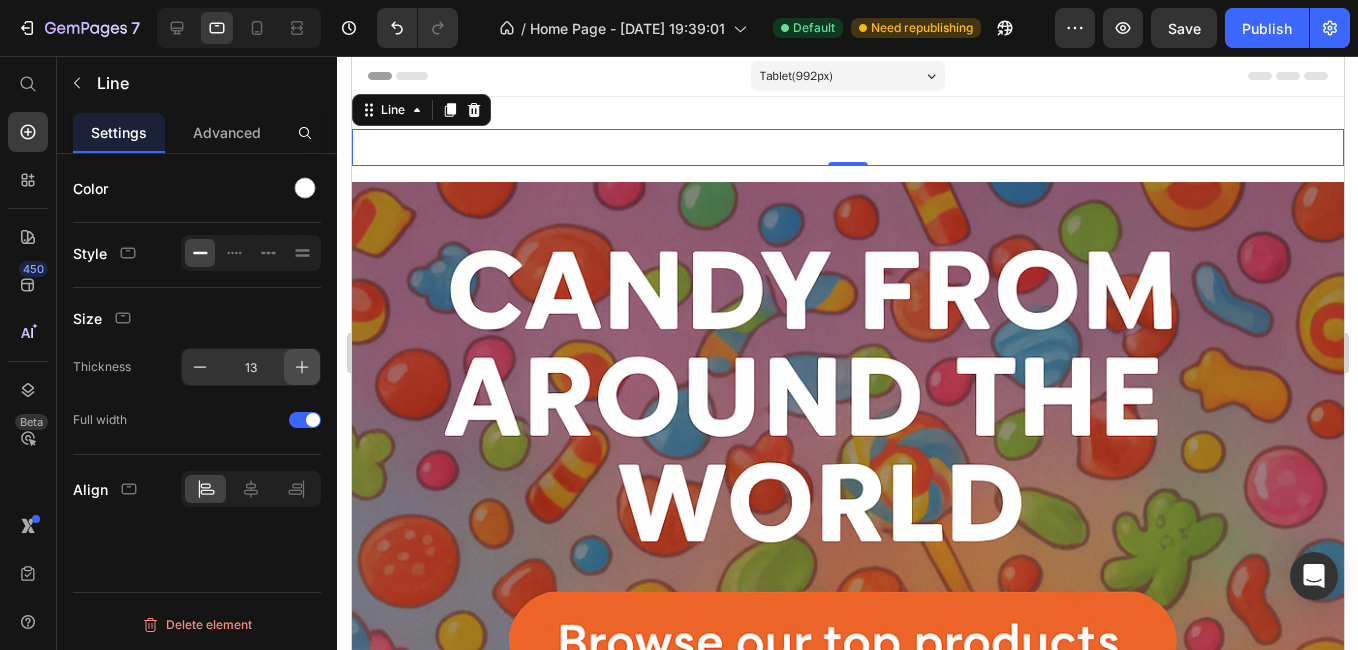 click 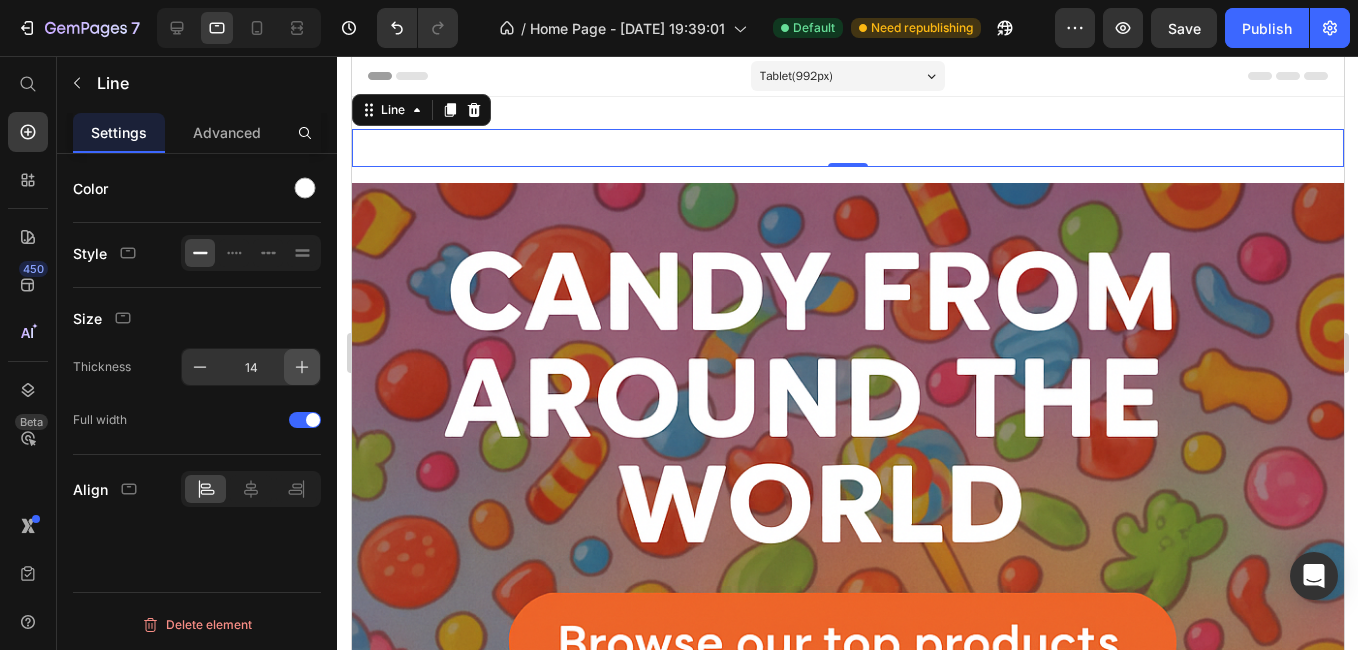 click 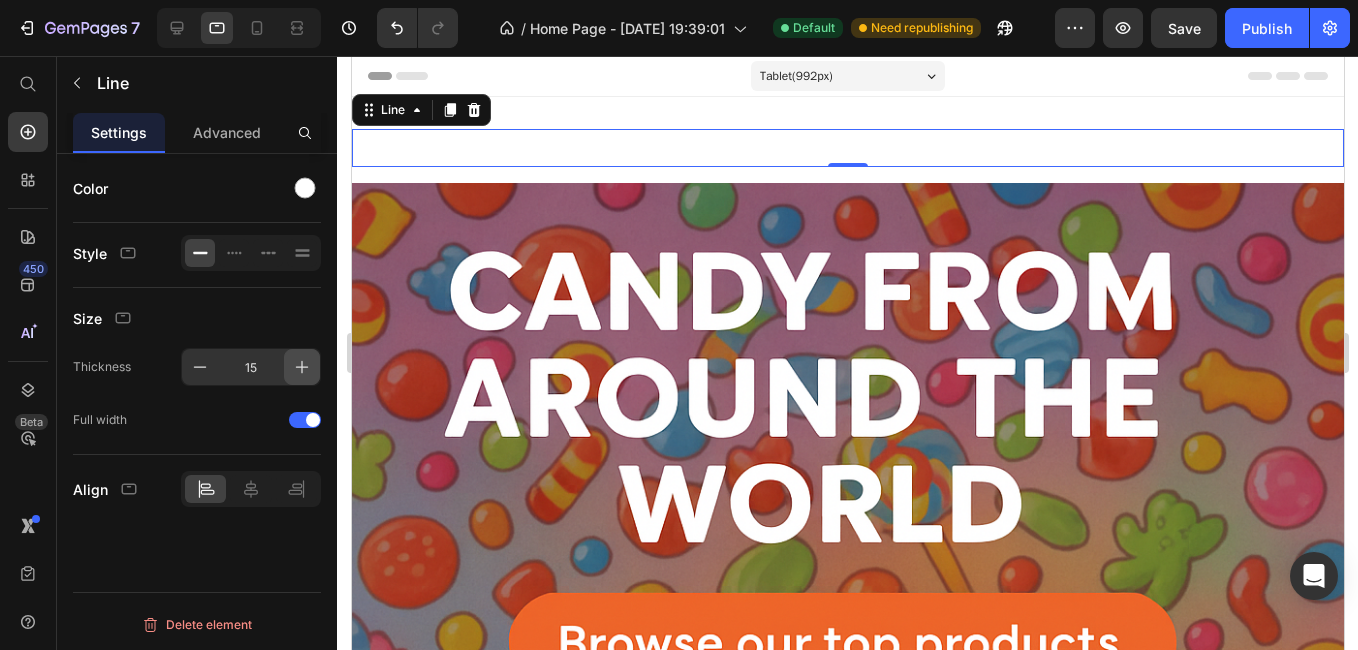 click 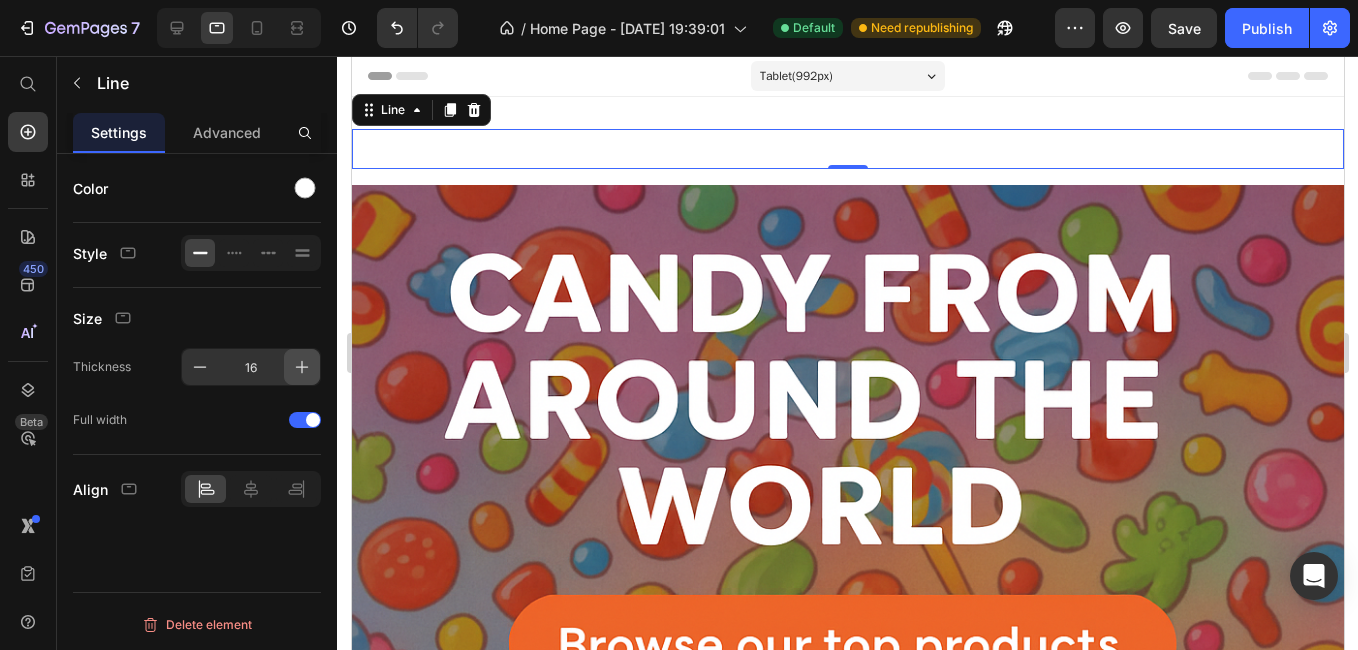 click 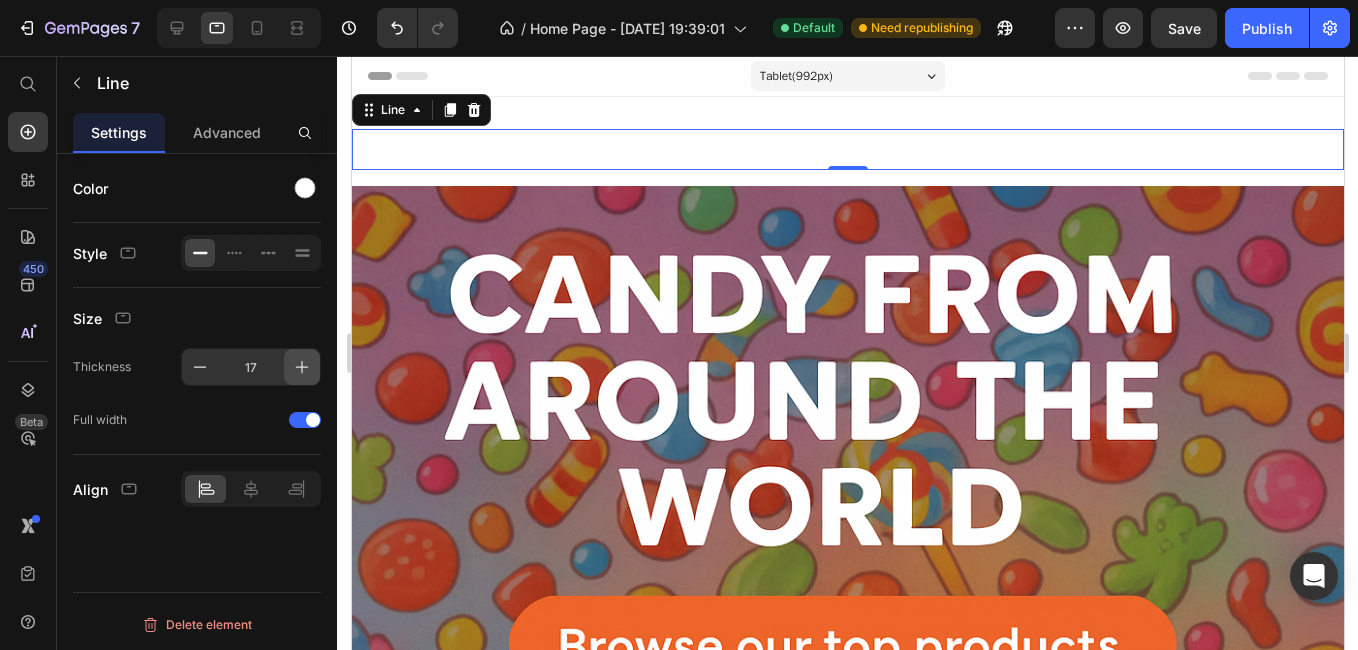 click 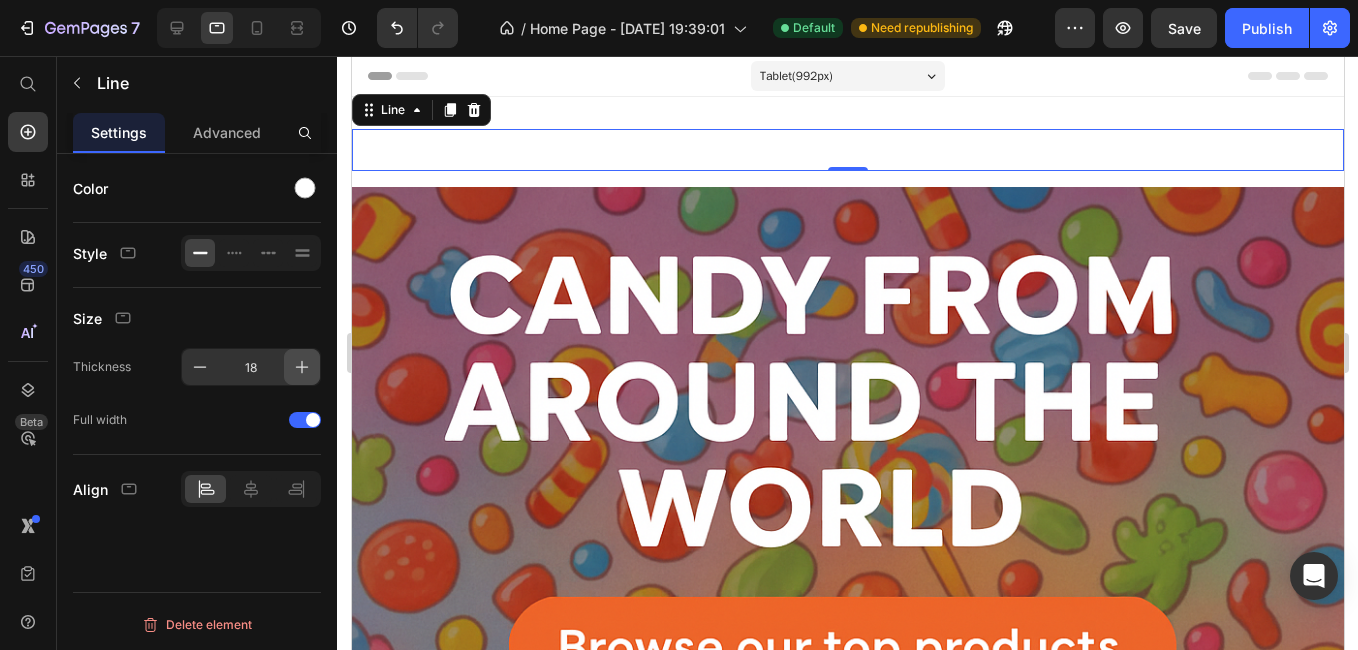 click 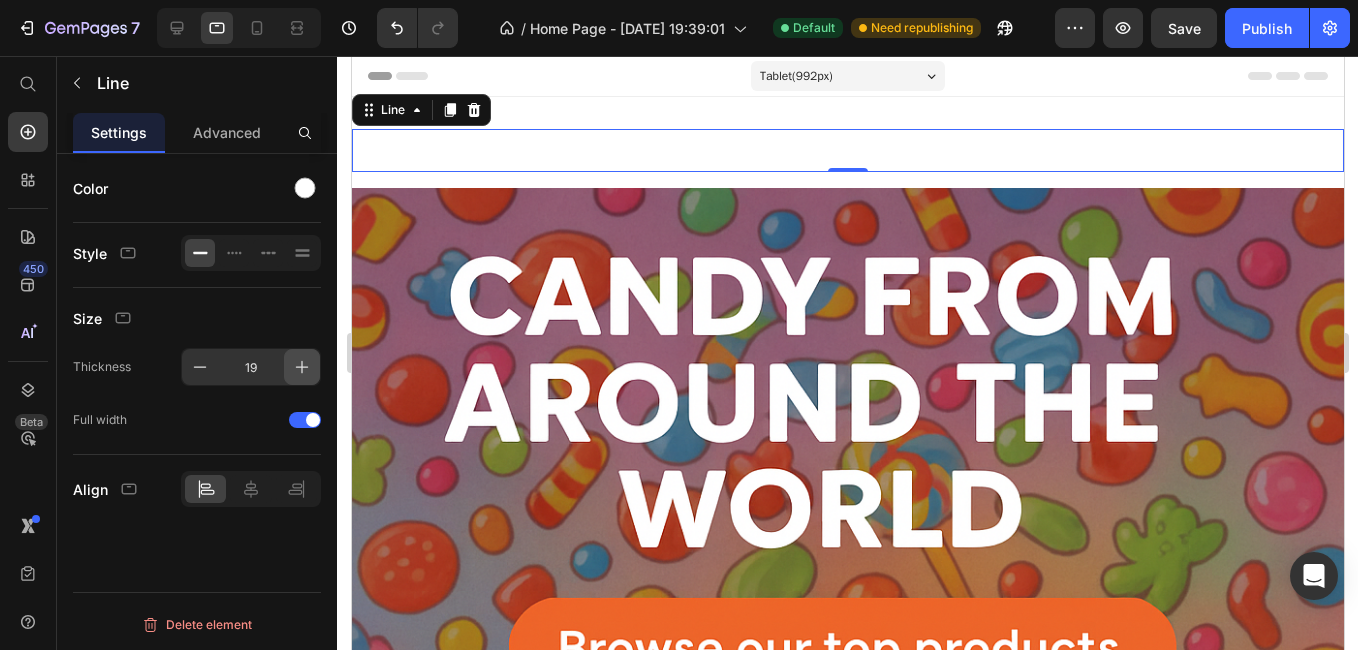 click 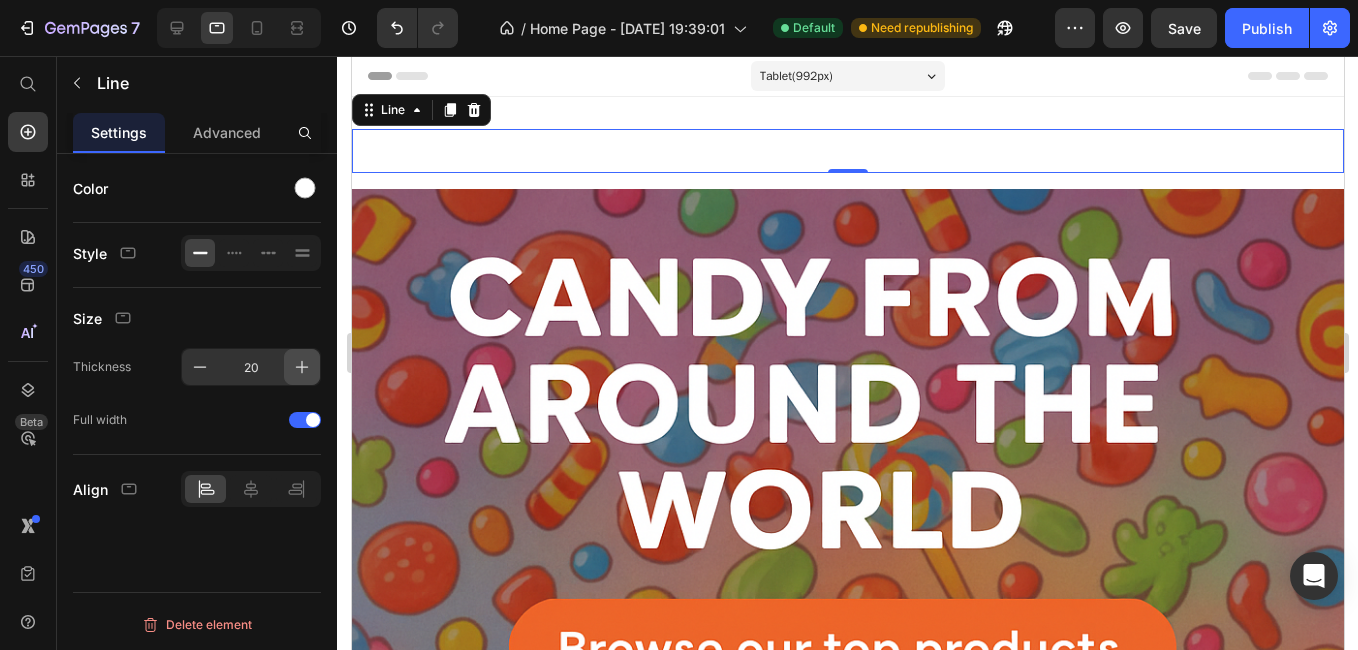 click 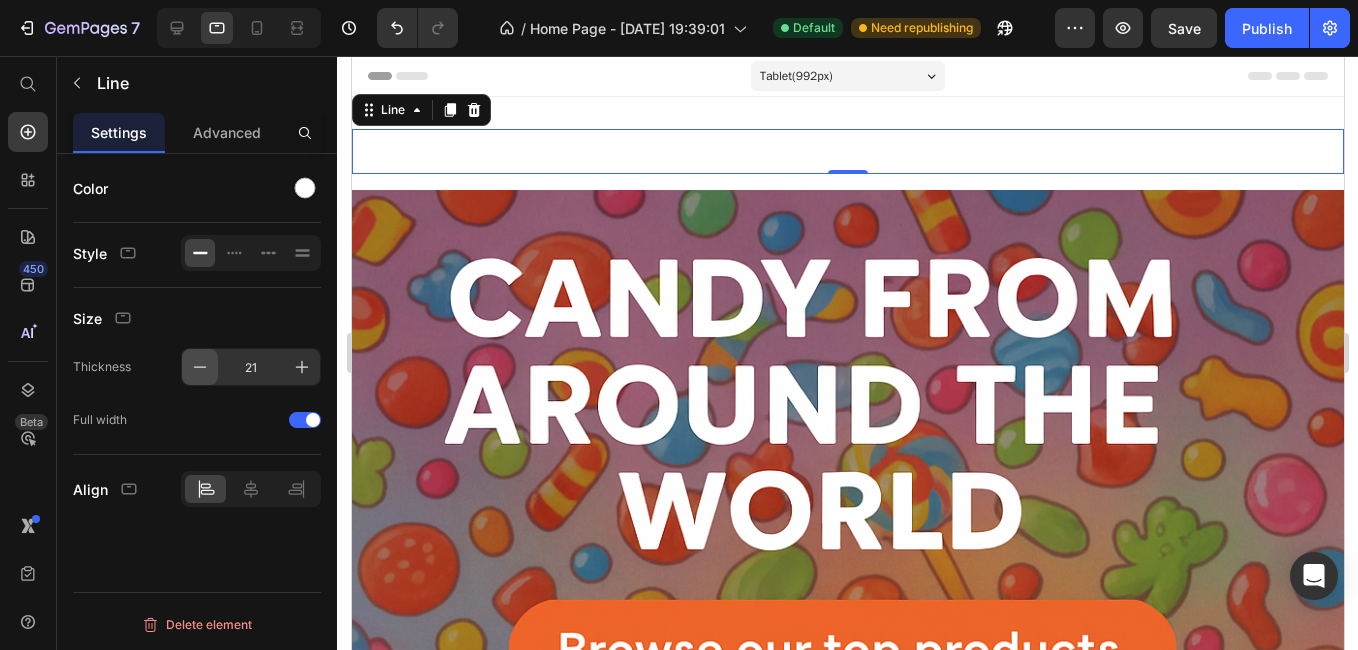 click 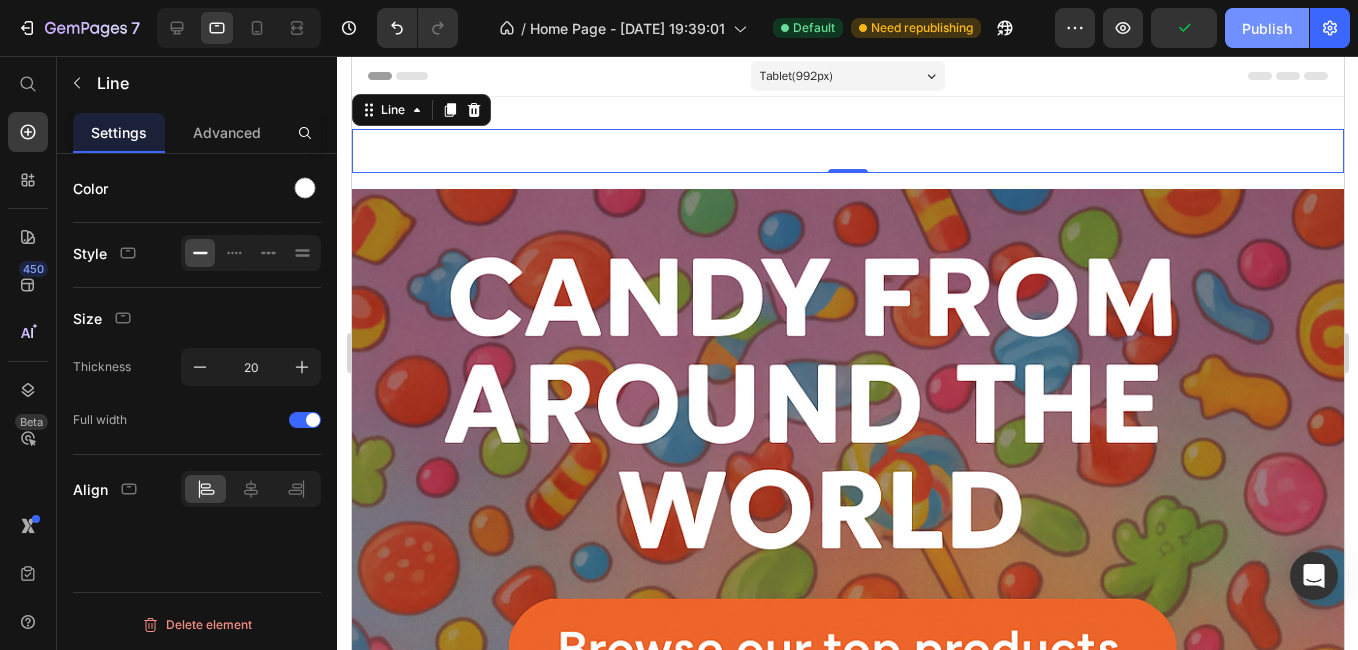 click on "Publish" at bounding box center [1267, 28] 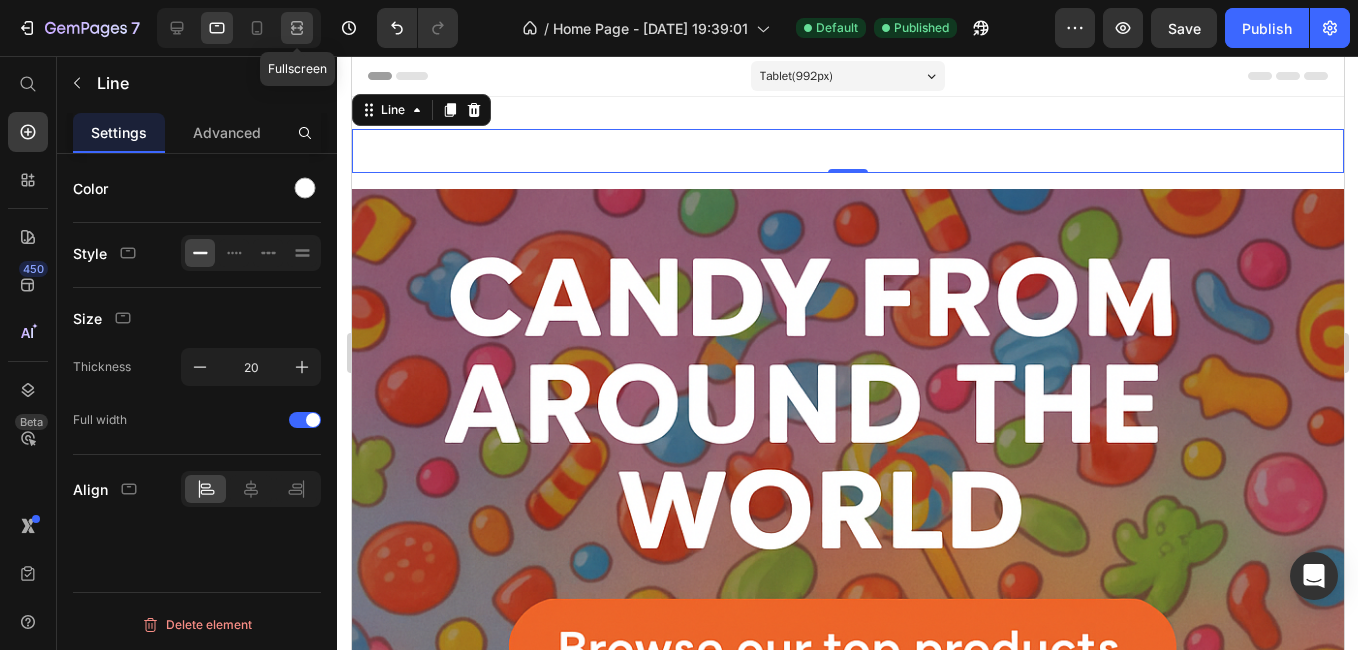 click 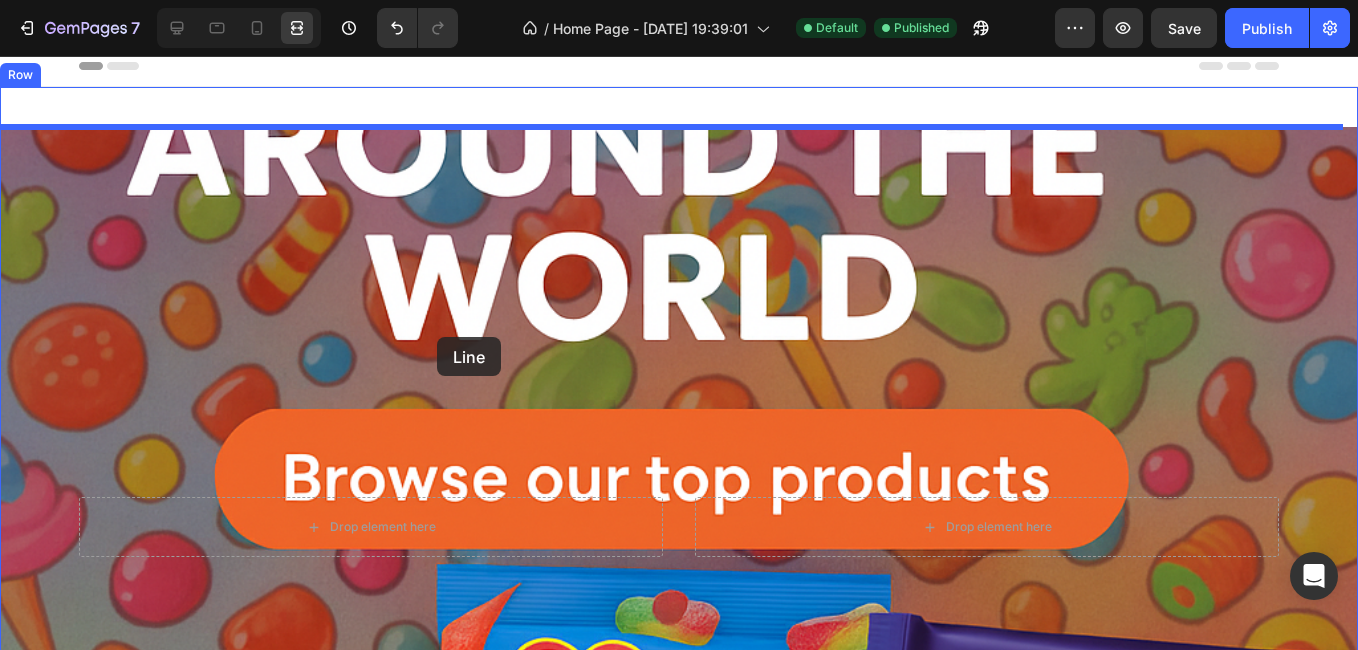 scroll, scrollTop: 0, scrollLeft: 0, axis: both 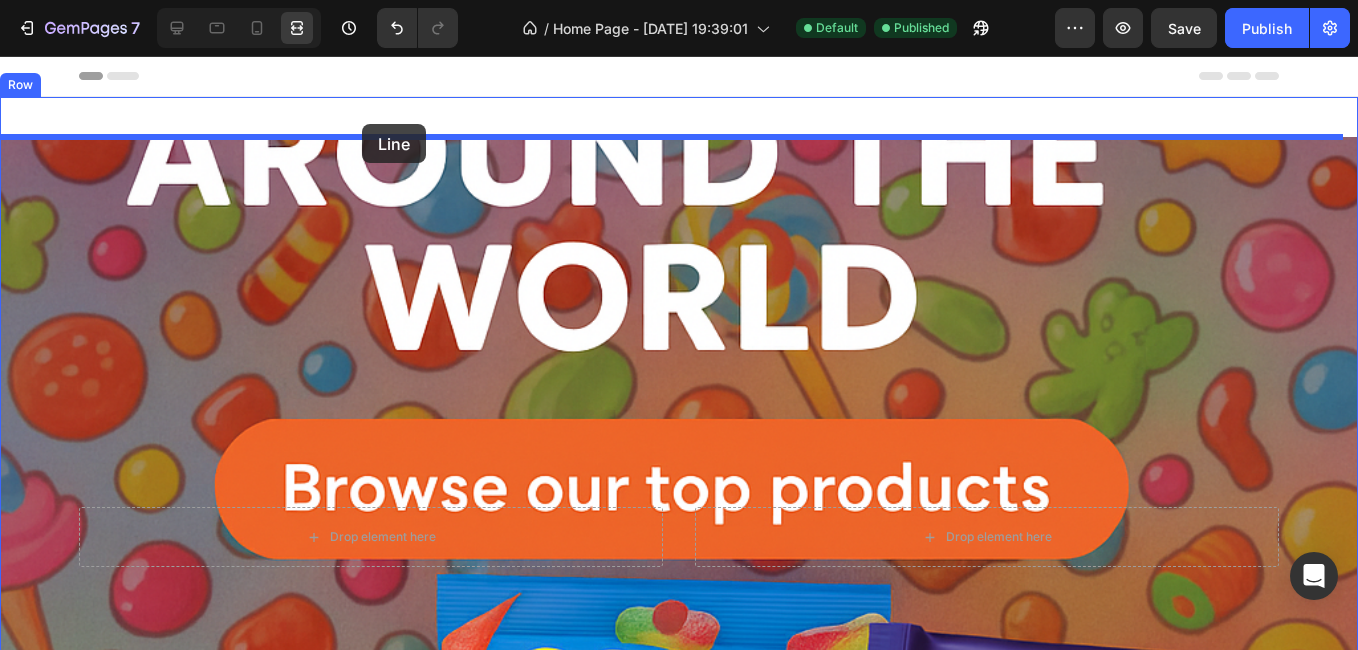 drag, startPoint x: 439, startPoint y: 339, endPoint x: 362, endPoint y: 124, distance: 228.3725 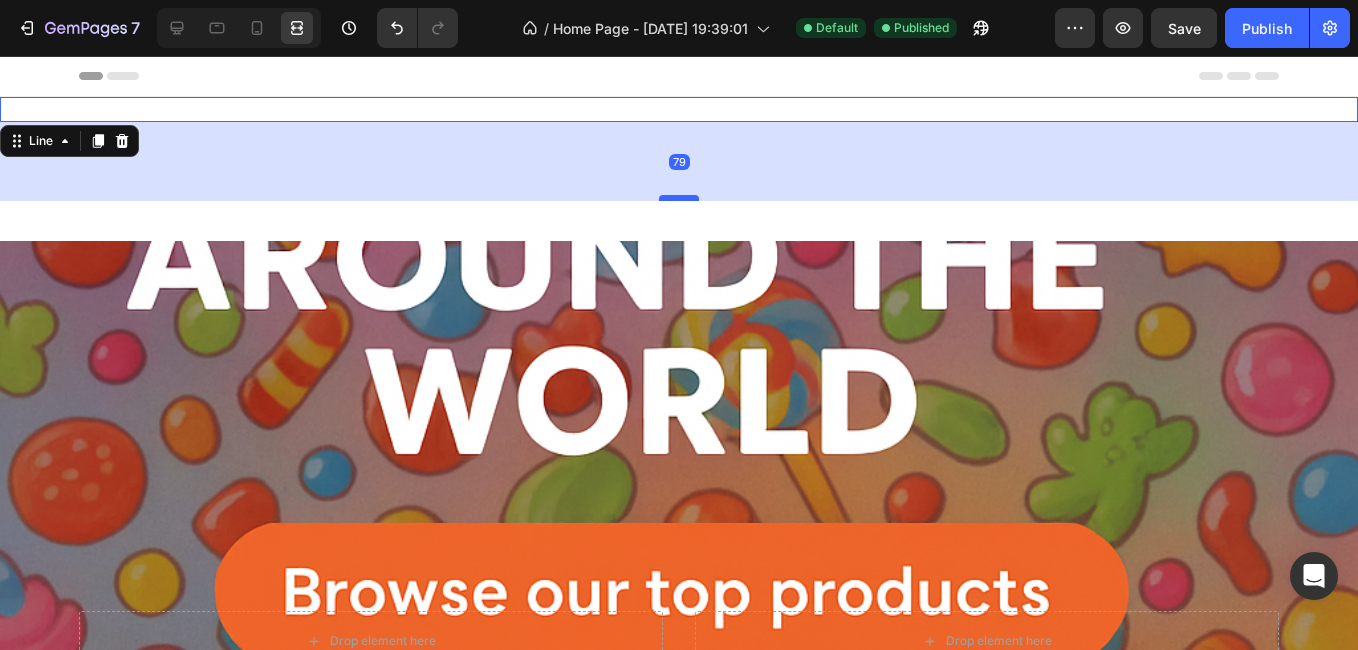 drag, startPoint x: 676, startPoint y: 135, endPoint x: 670, endPoint y: 198, distance: 63.28507 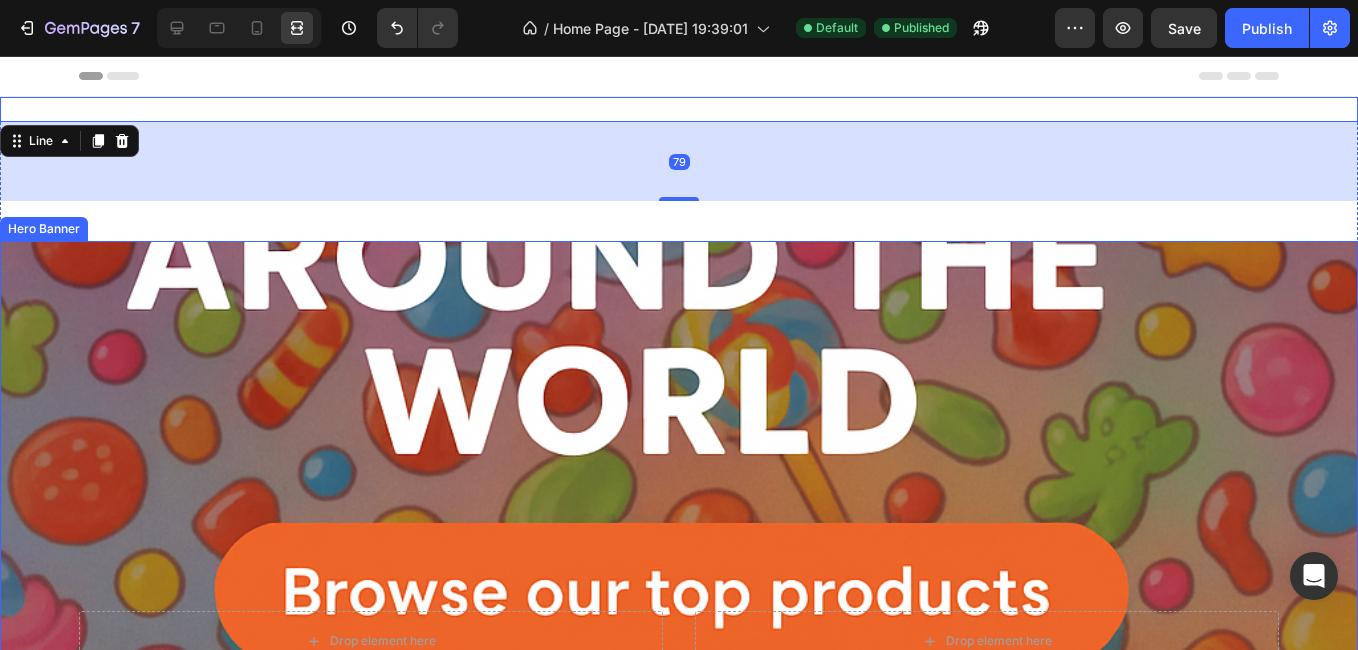 click at bounding box center [679, 641] 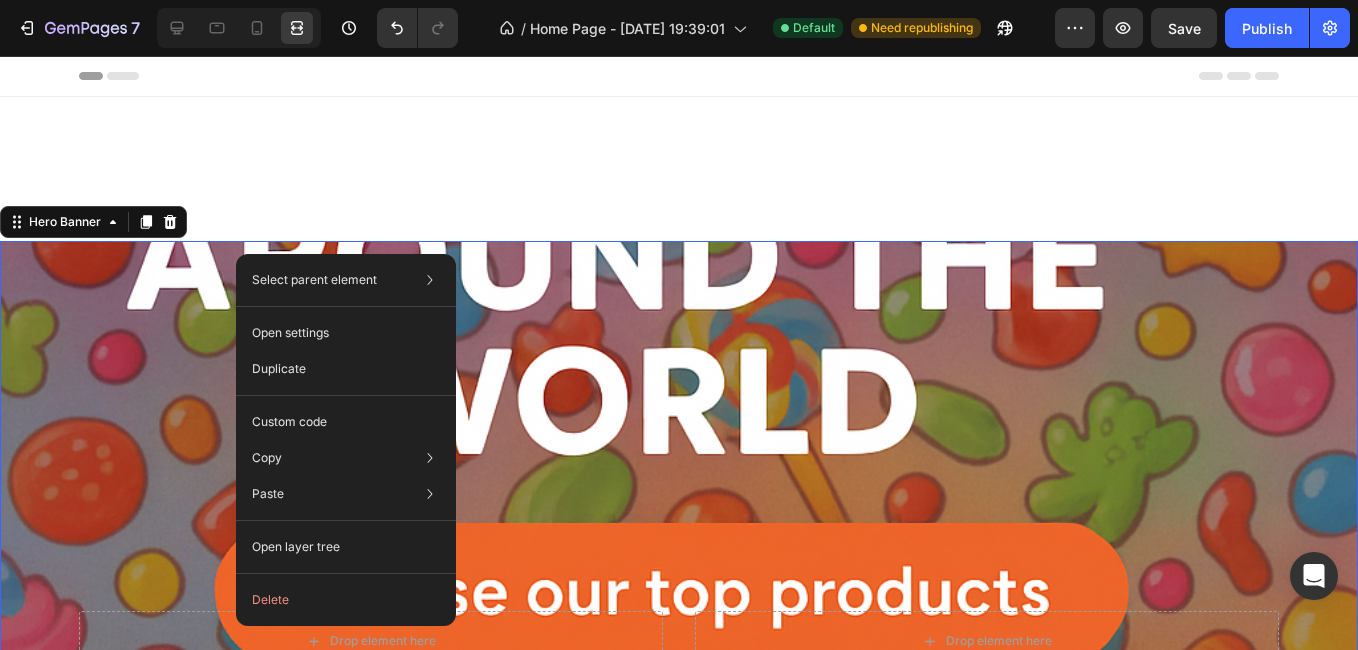 click at bounding box center [679, 641] 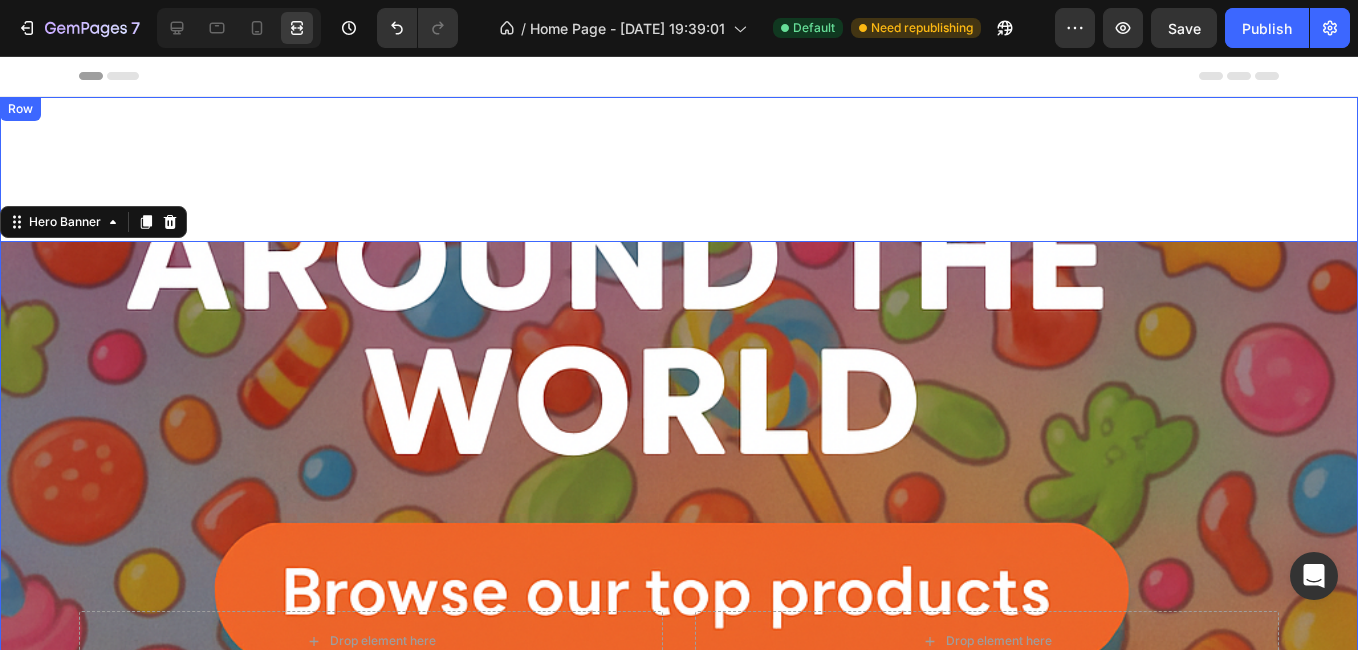 click on "Title Line
Drop element here
Drop element here Hero Banner   0" at bounding box center (679, 569) 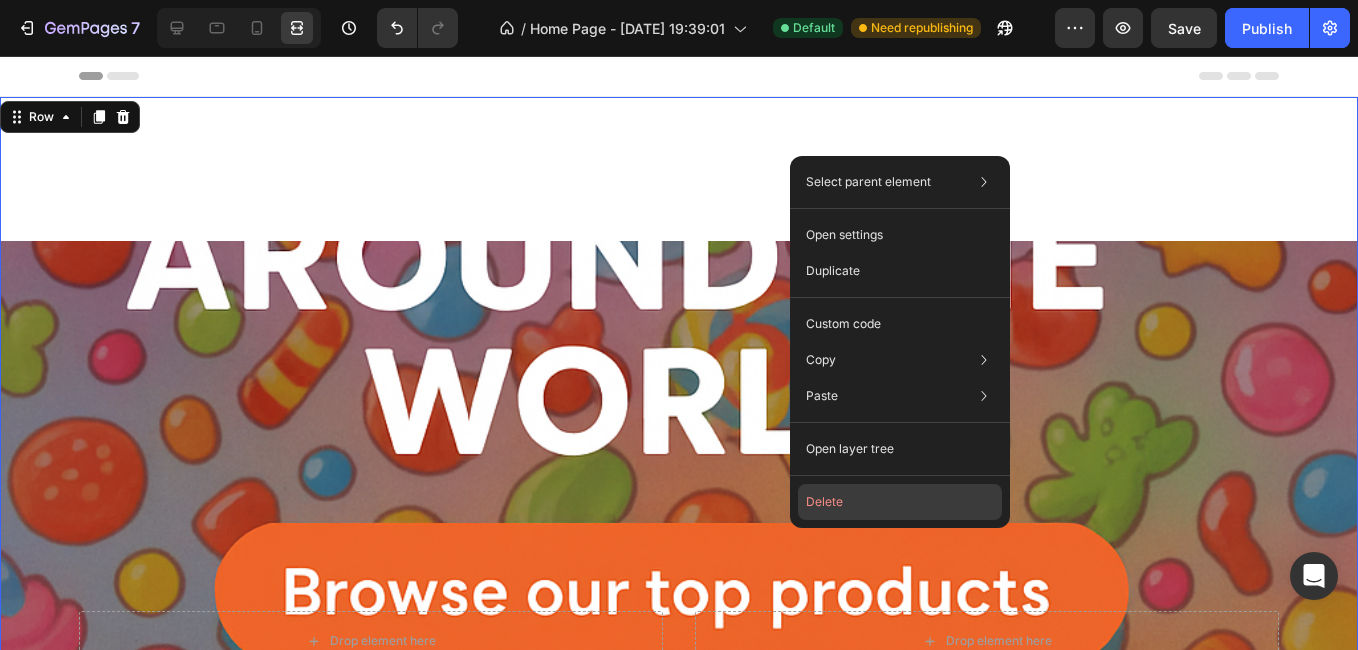 click on "Delete" 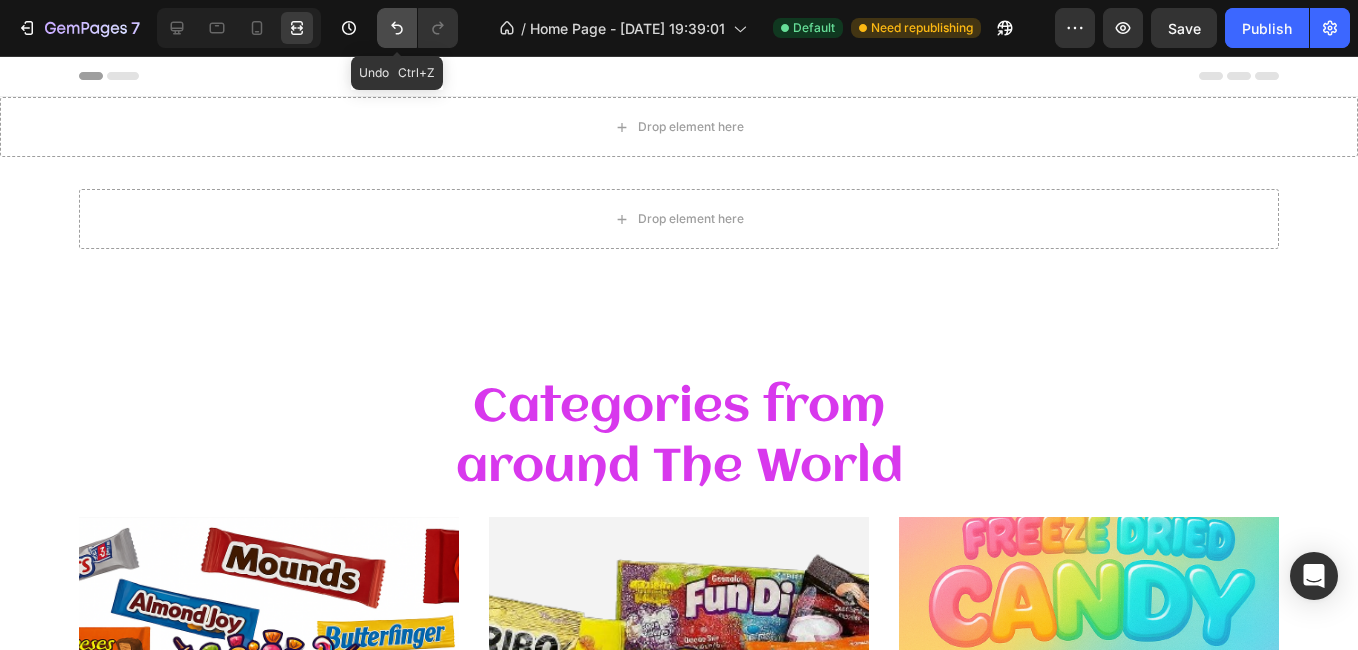 click 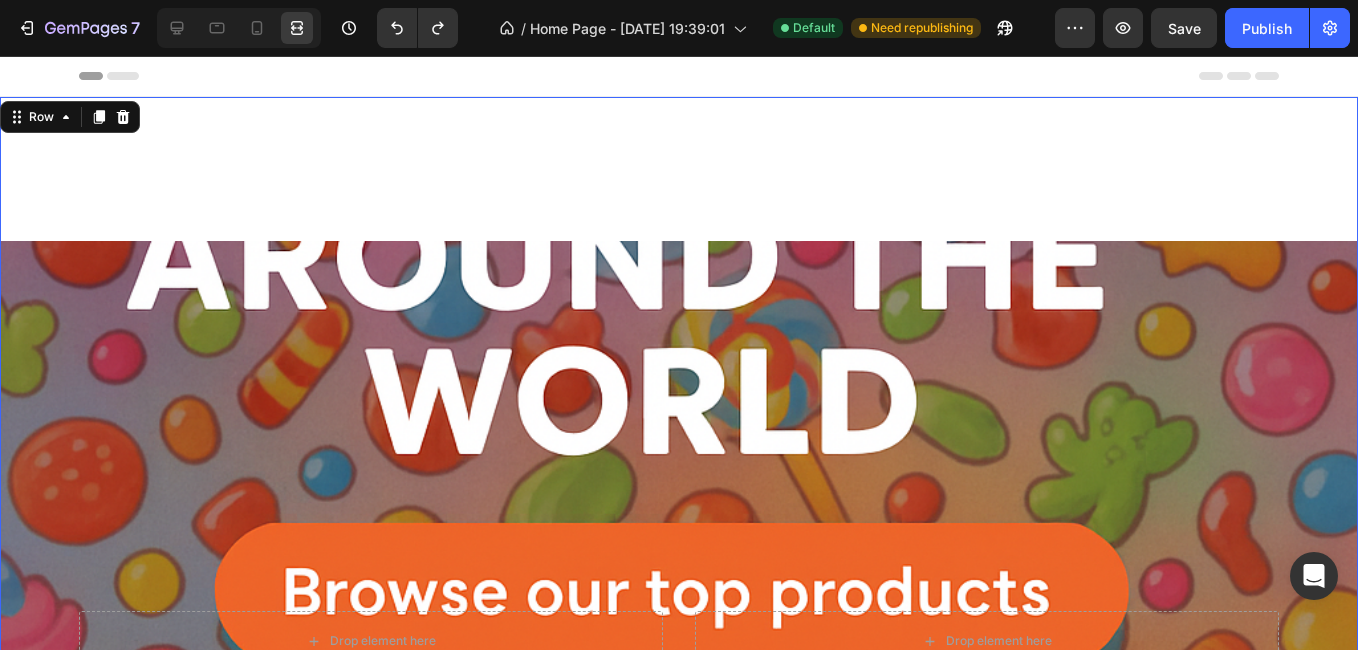 click on "Title Line
Drop element here
Drop element here Hero Banner" at bounding box center (679, 569) 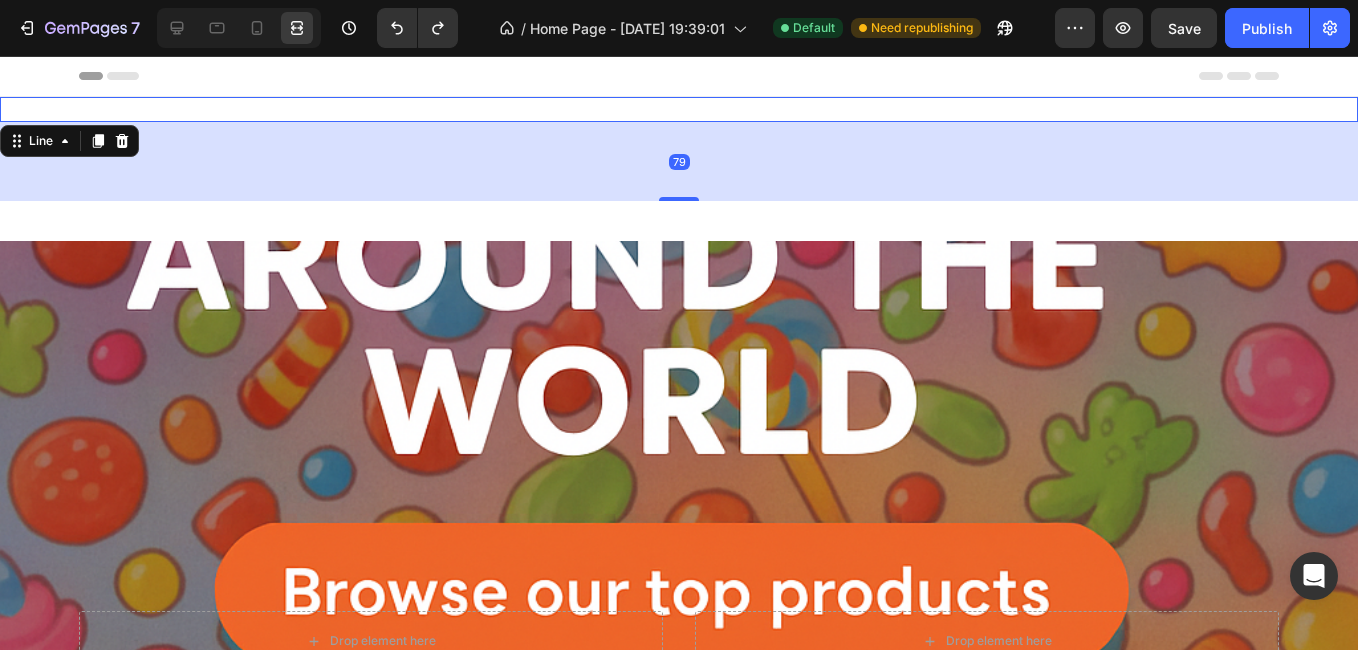 click on "Title Line   79" at bounding box center [679, 109] 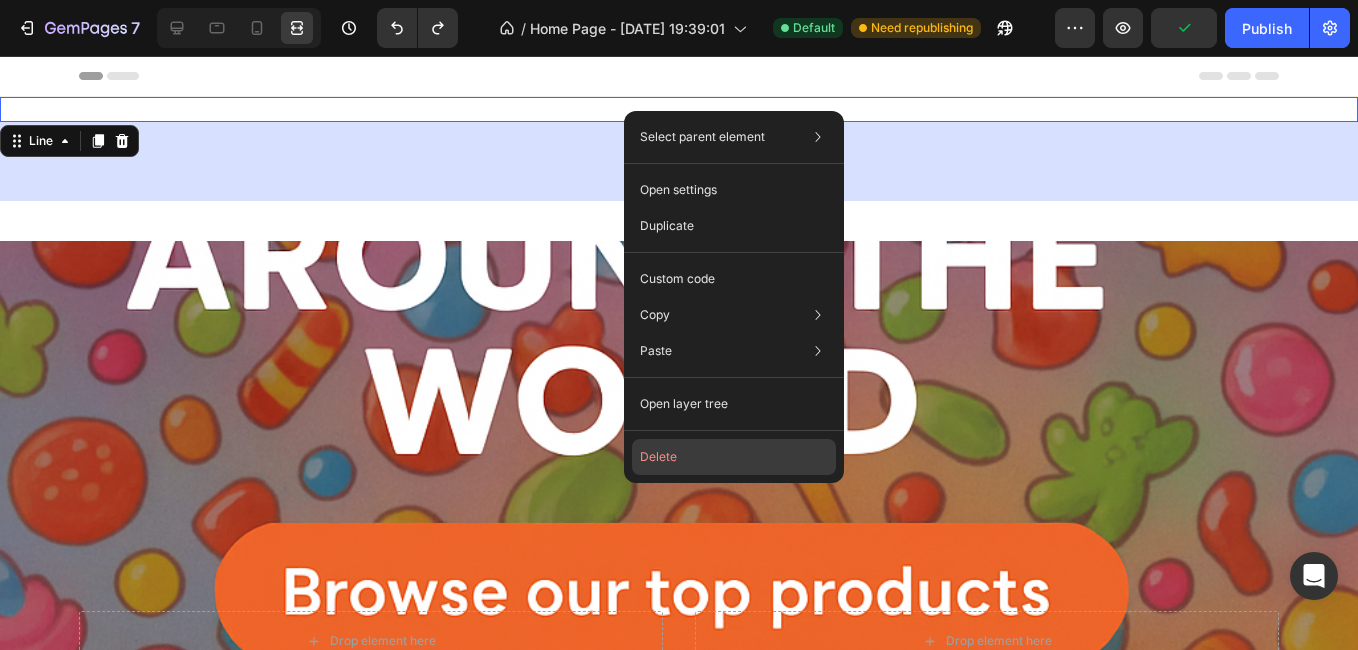click on "Delete" 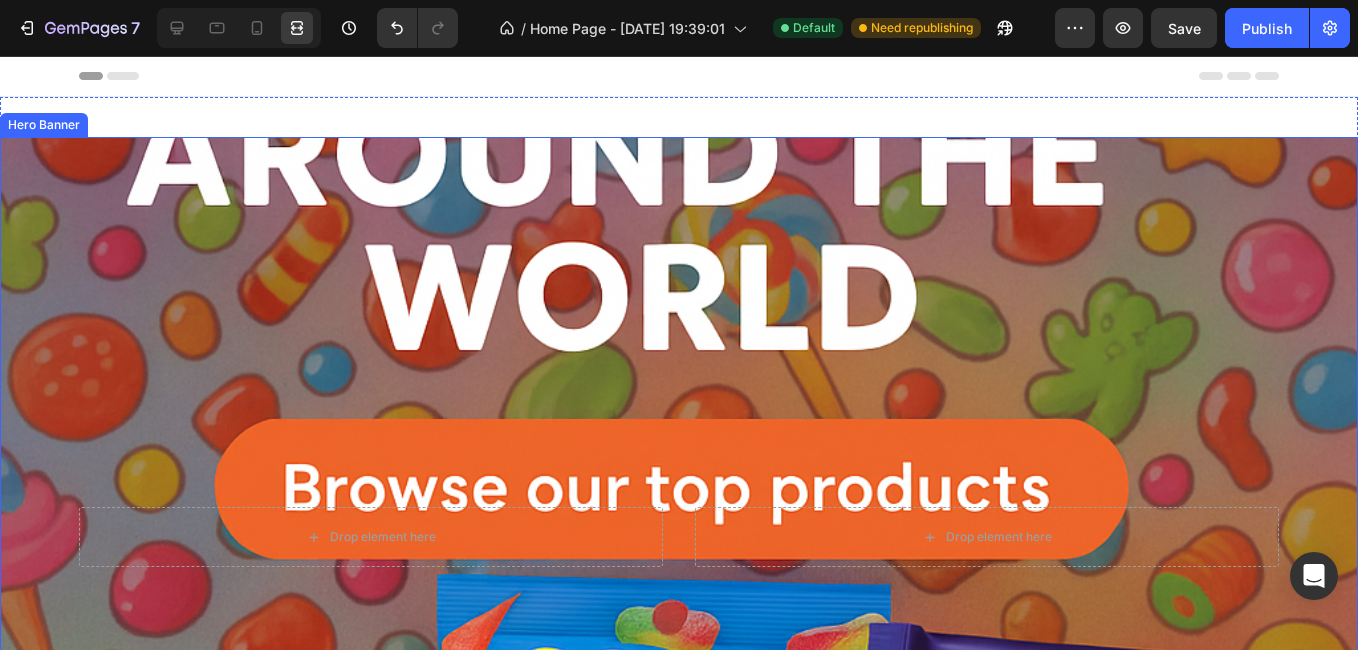 drag, startPoint x: 254, startPoint y: 214, endPoint x: 243, endPoint y: 204, distance: 14.866069 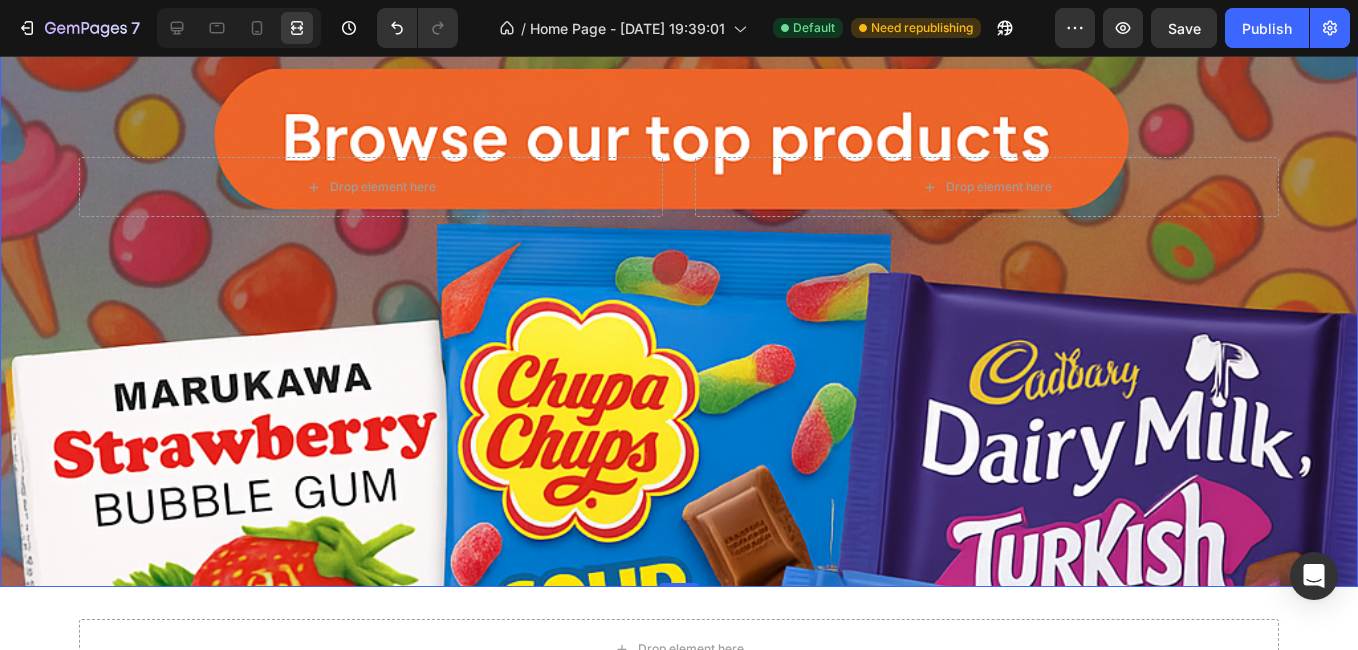 scroll, scrollTop: 300, scrollLeft: 0, axis: vertical 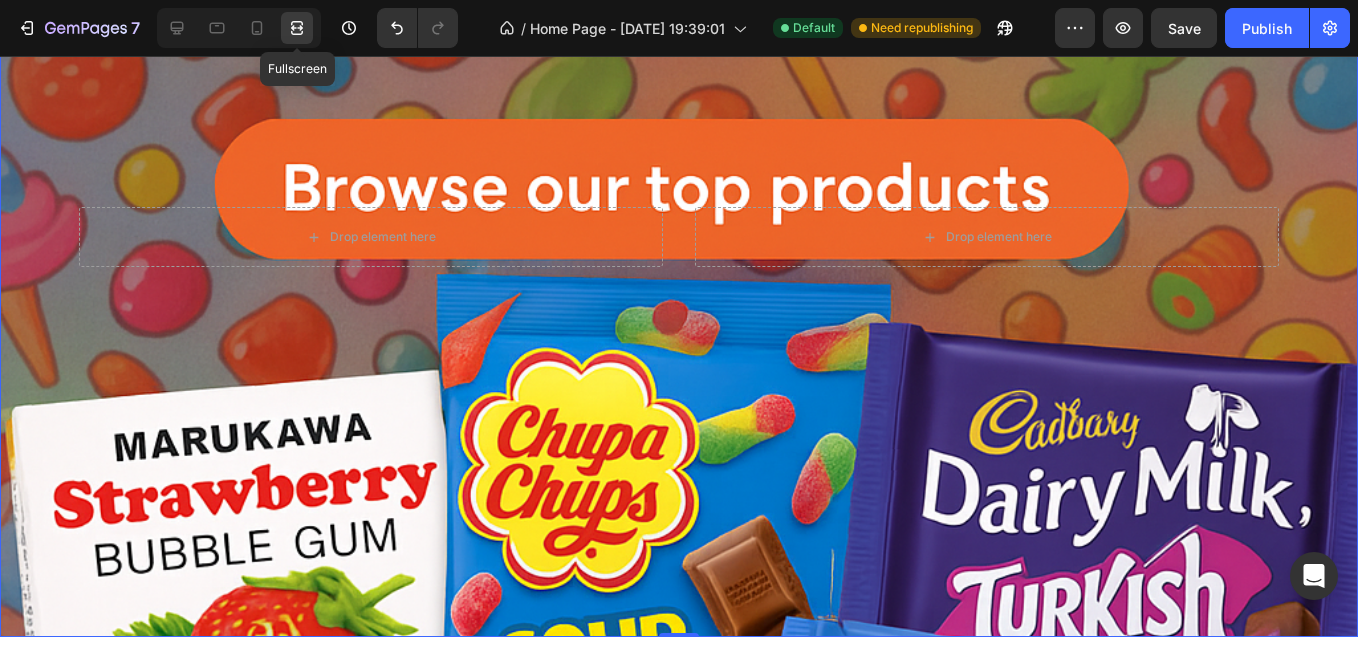 click 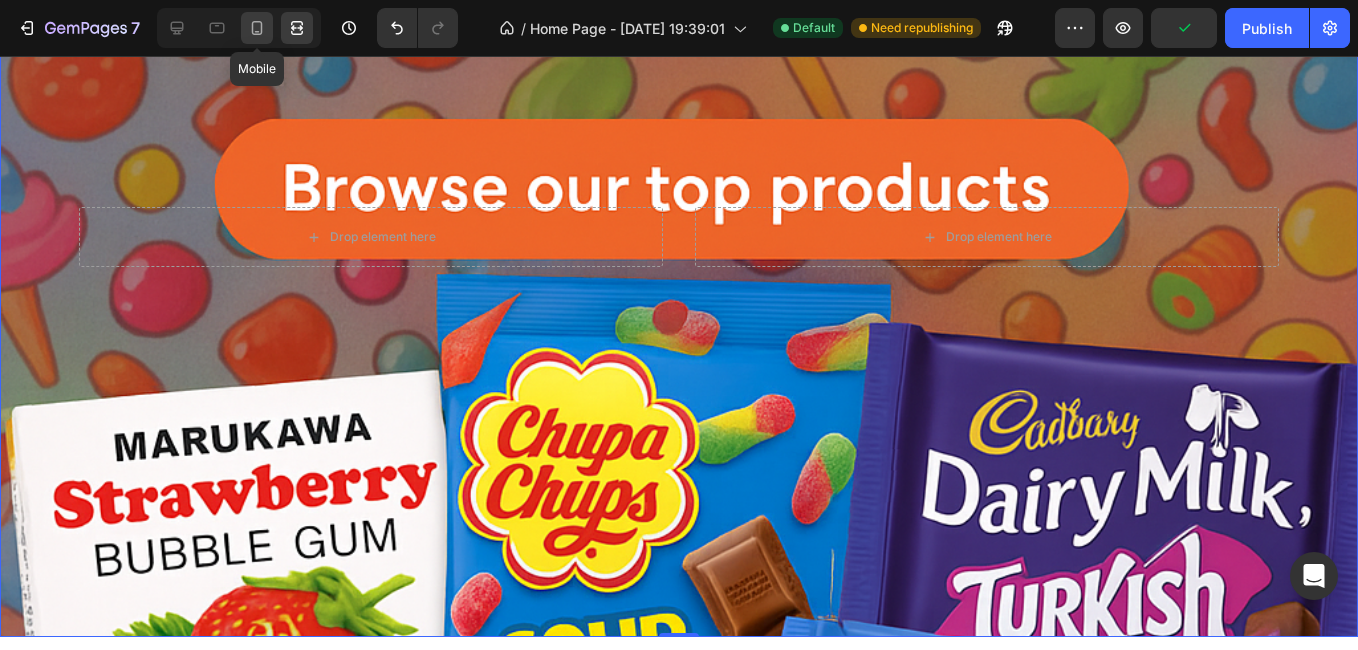 click 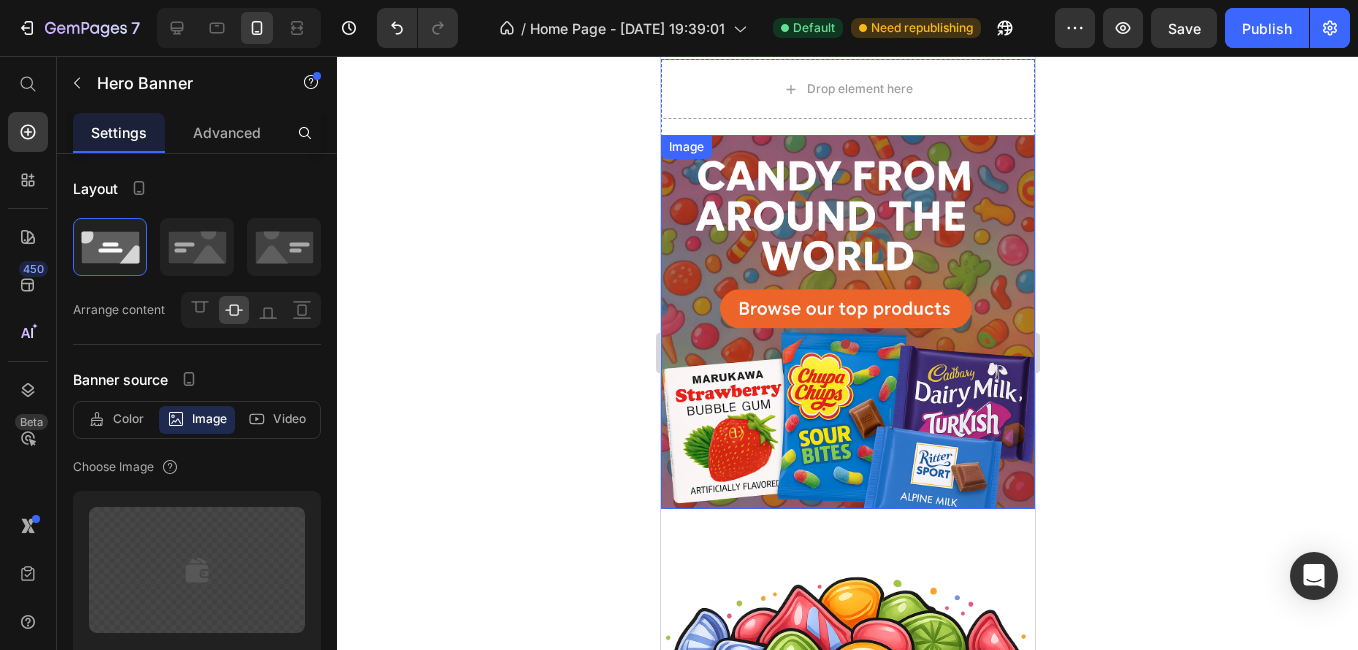 scroll, scrollTop: 0, scrollLeft: 0, axis: both 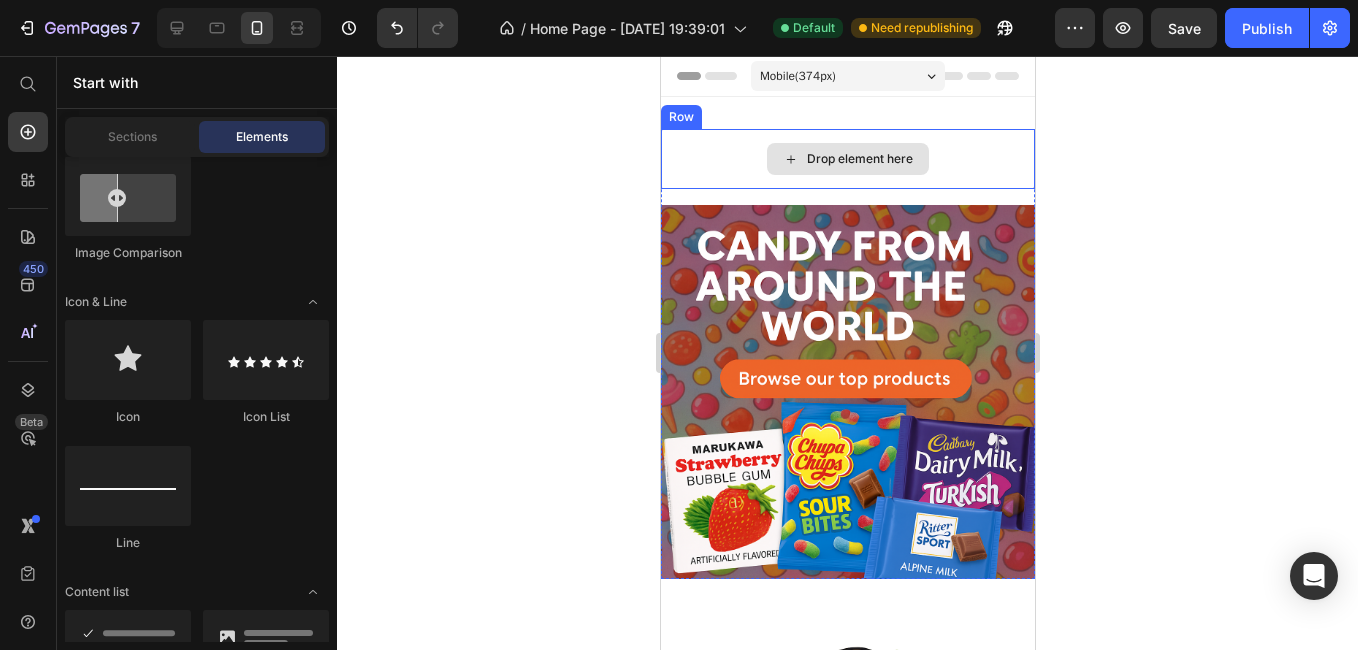click on "Drop element here" at bounding box center (847, 159) 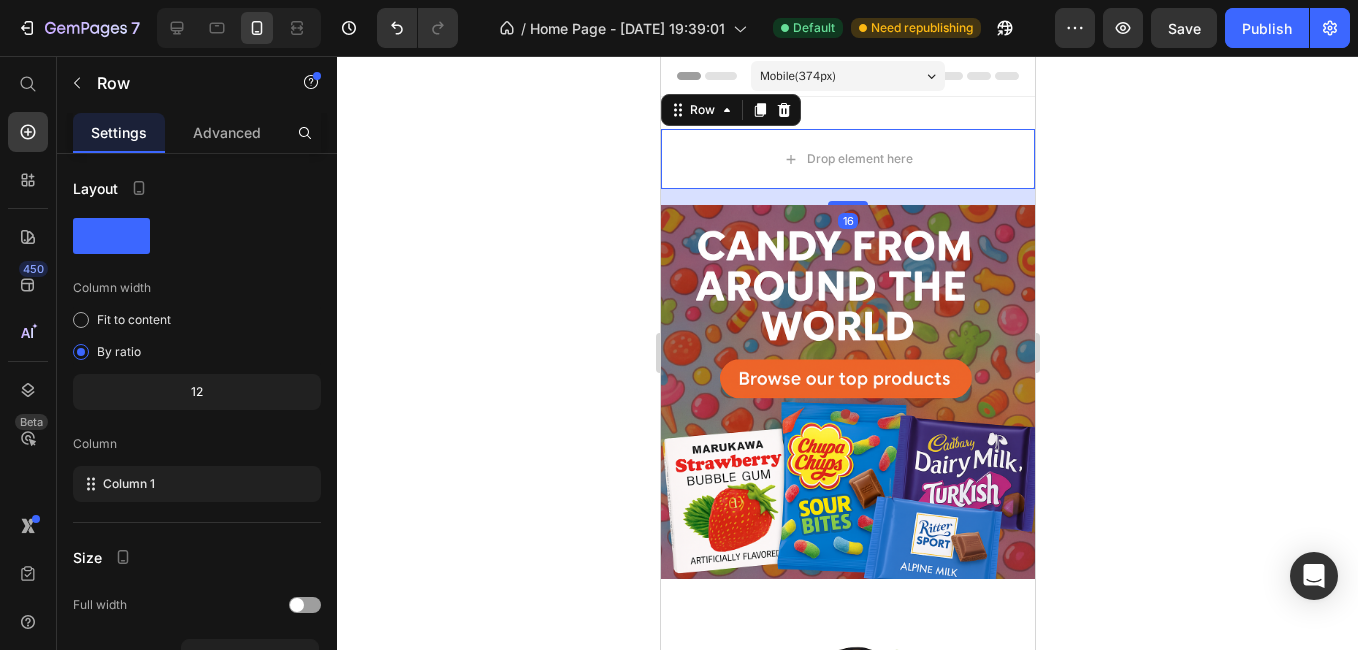 click 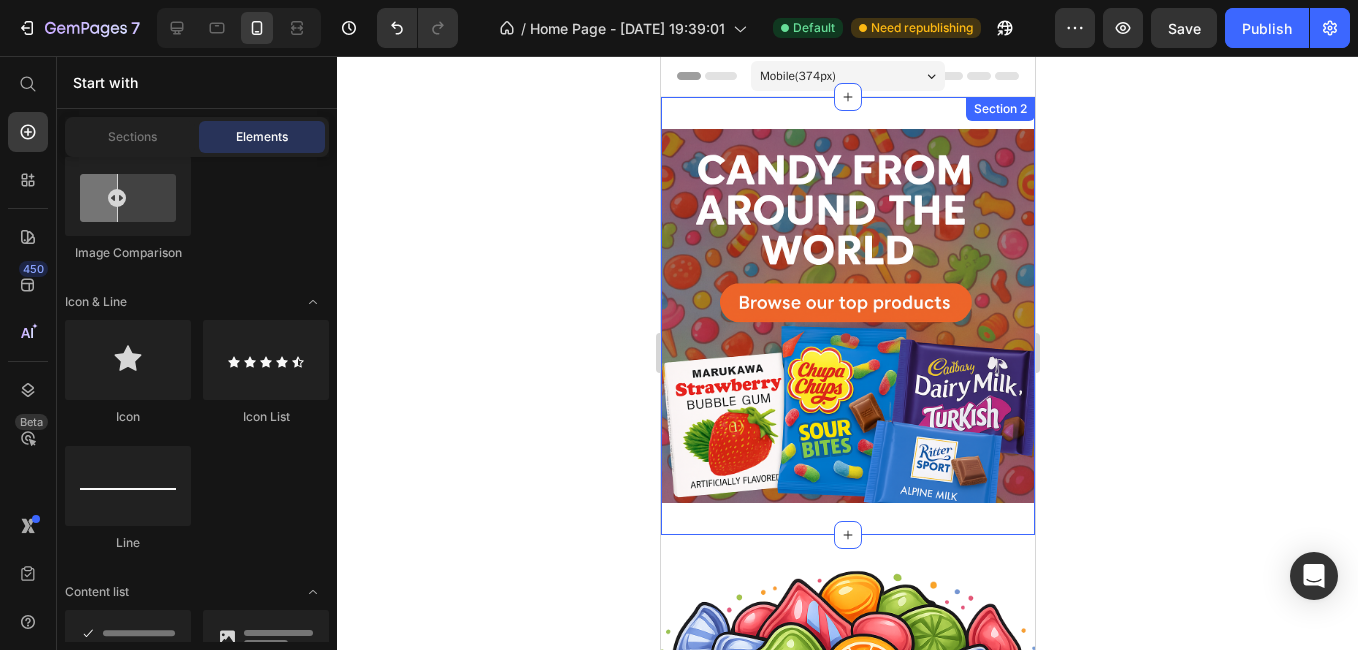 click on "Image Row Section 2" at bounding box center [847, 316] 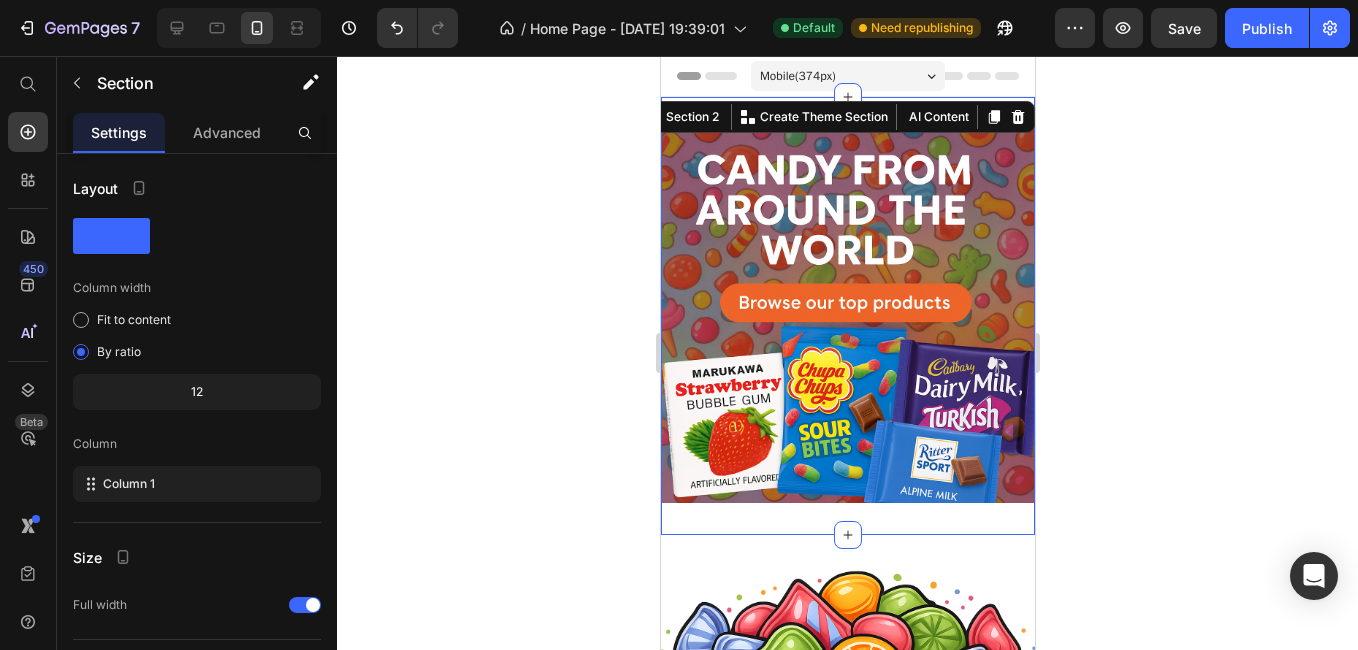 click 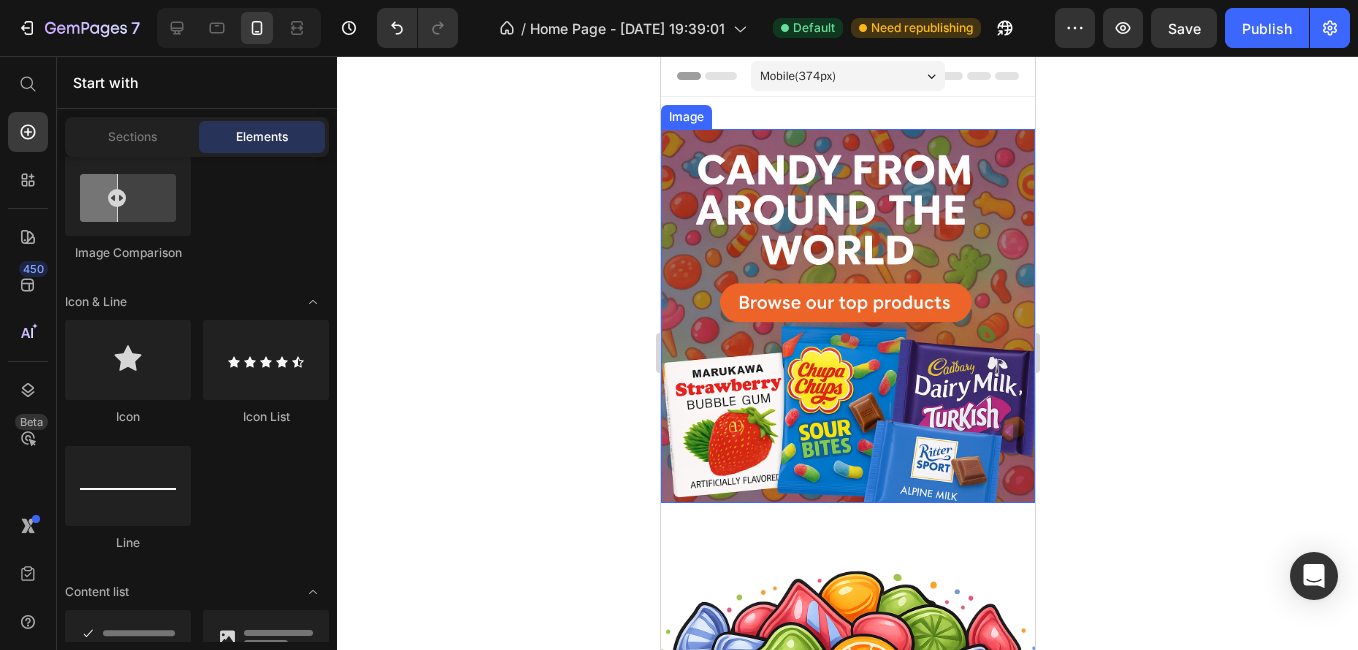 click at bounding box center [847, 316] 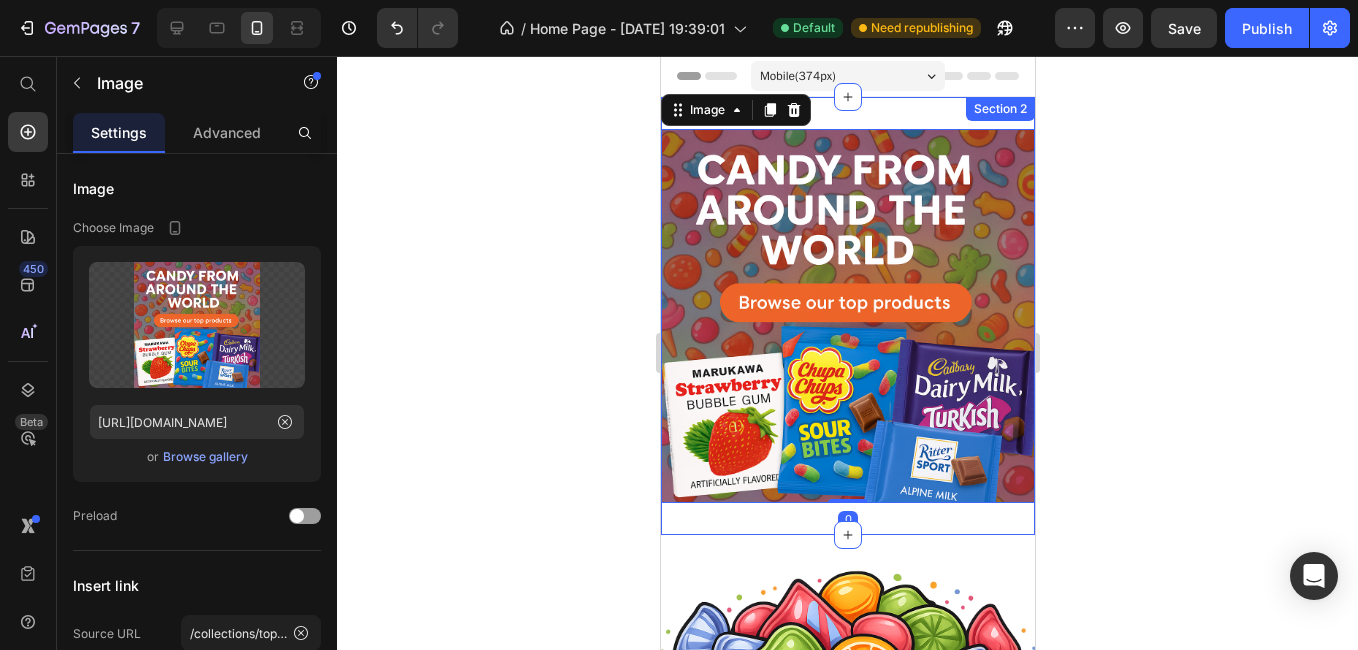 click on "Image   0 Row Section 2" at bounding box center (847, 316) 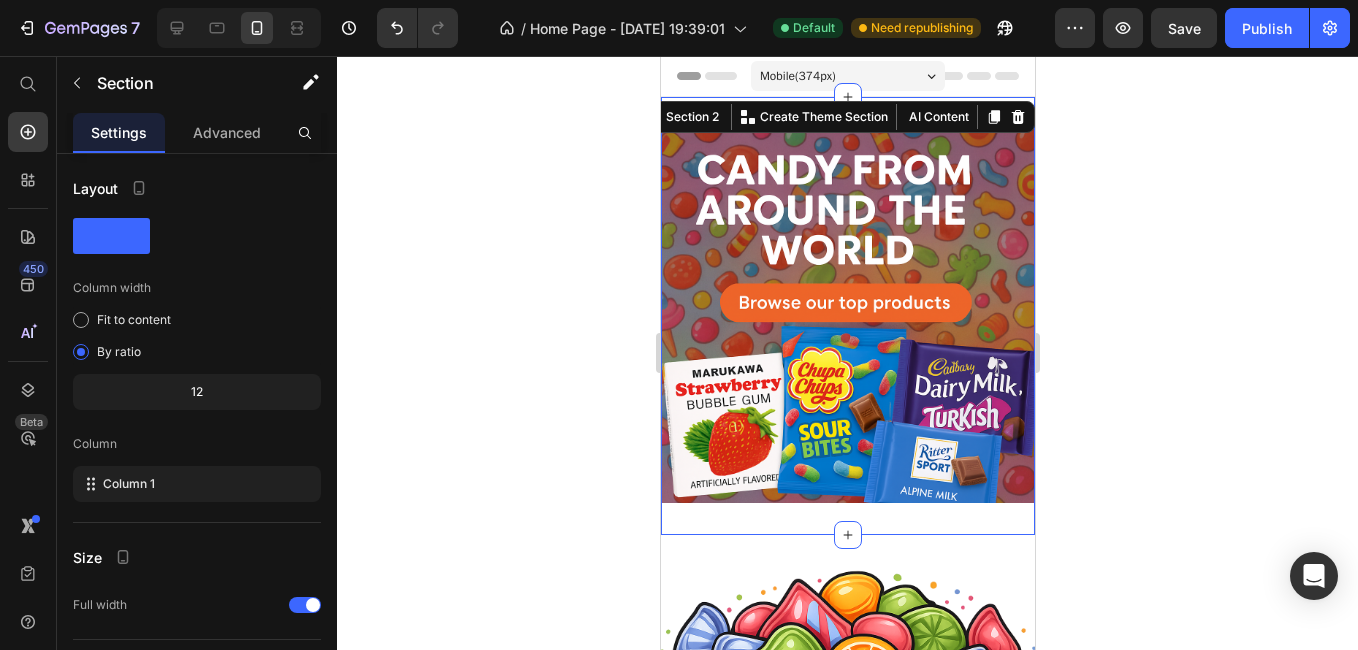 click 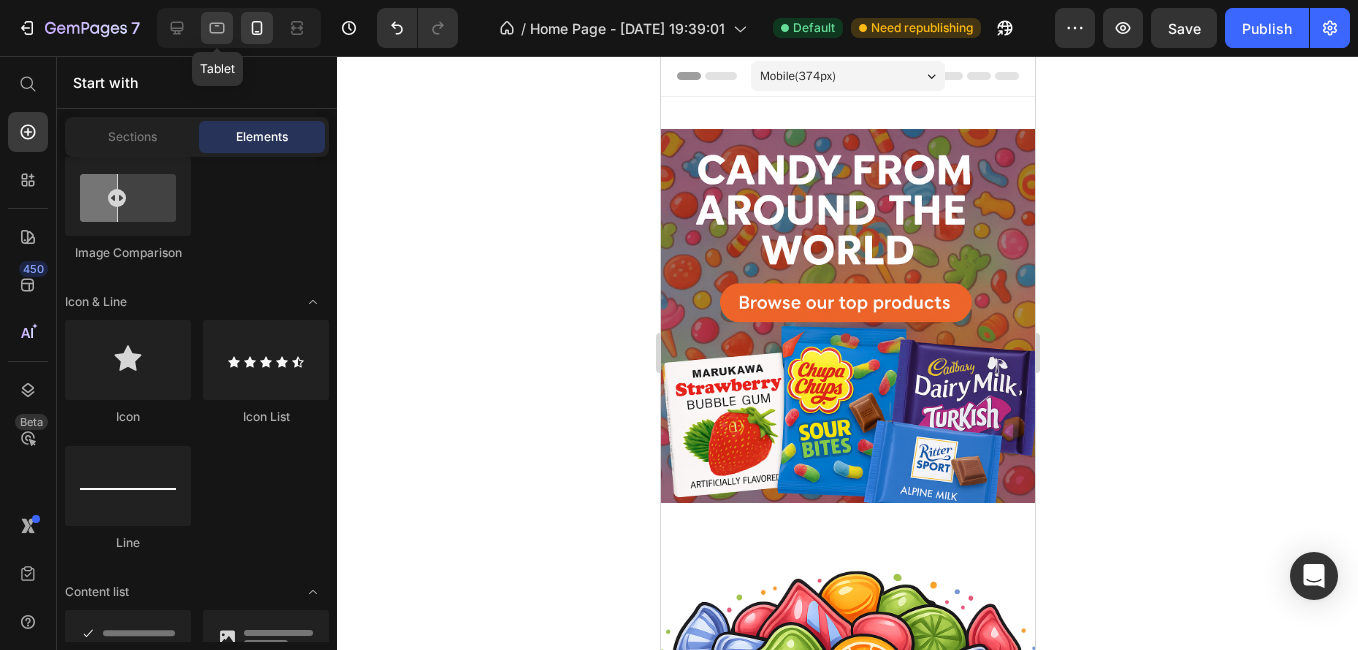 click 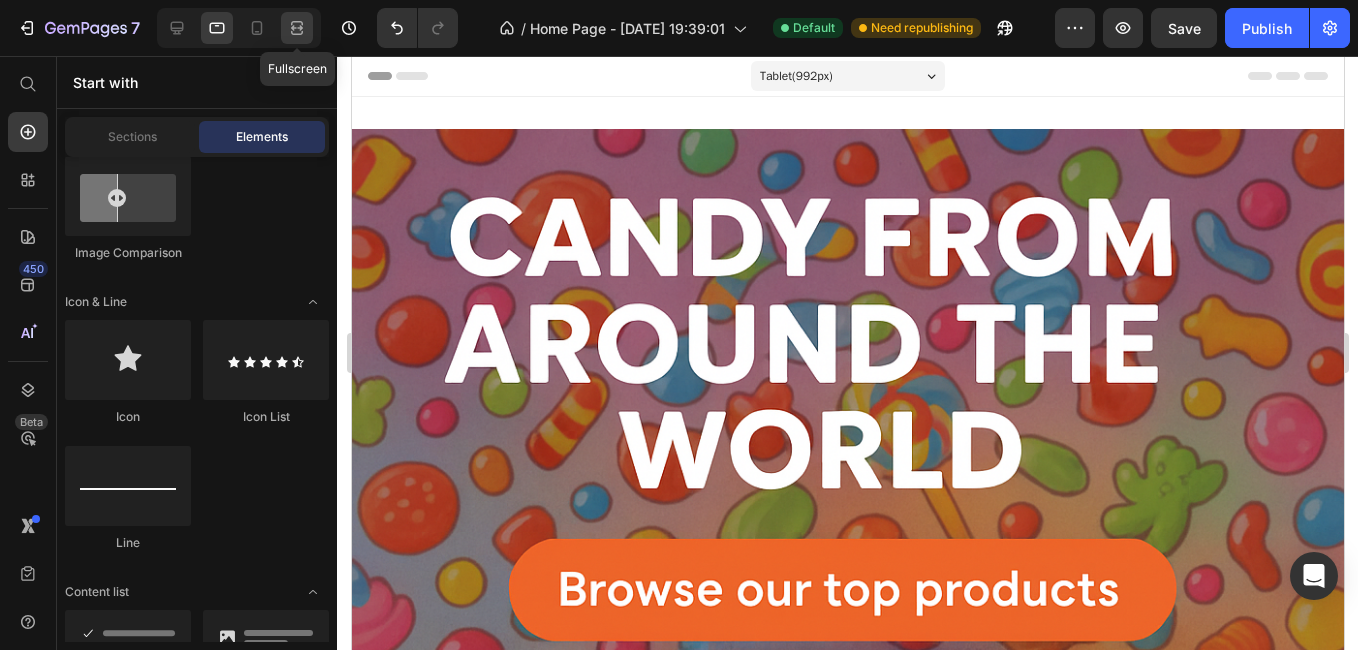click 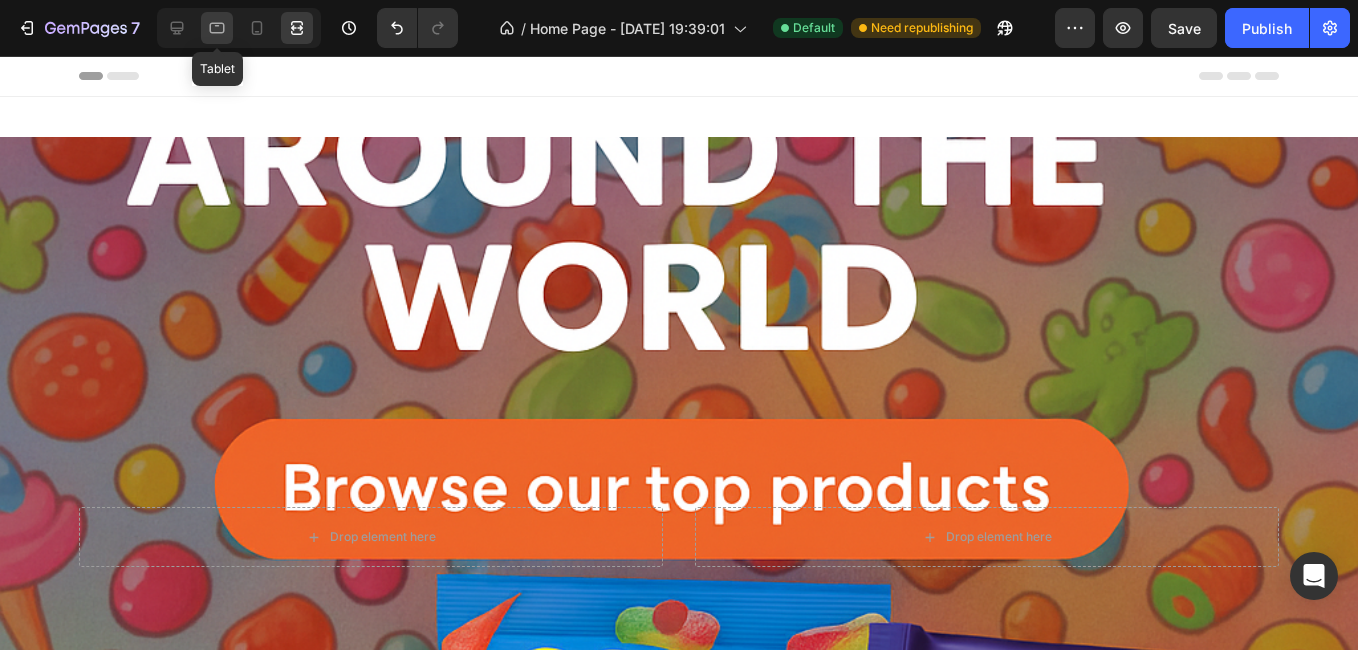 click 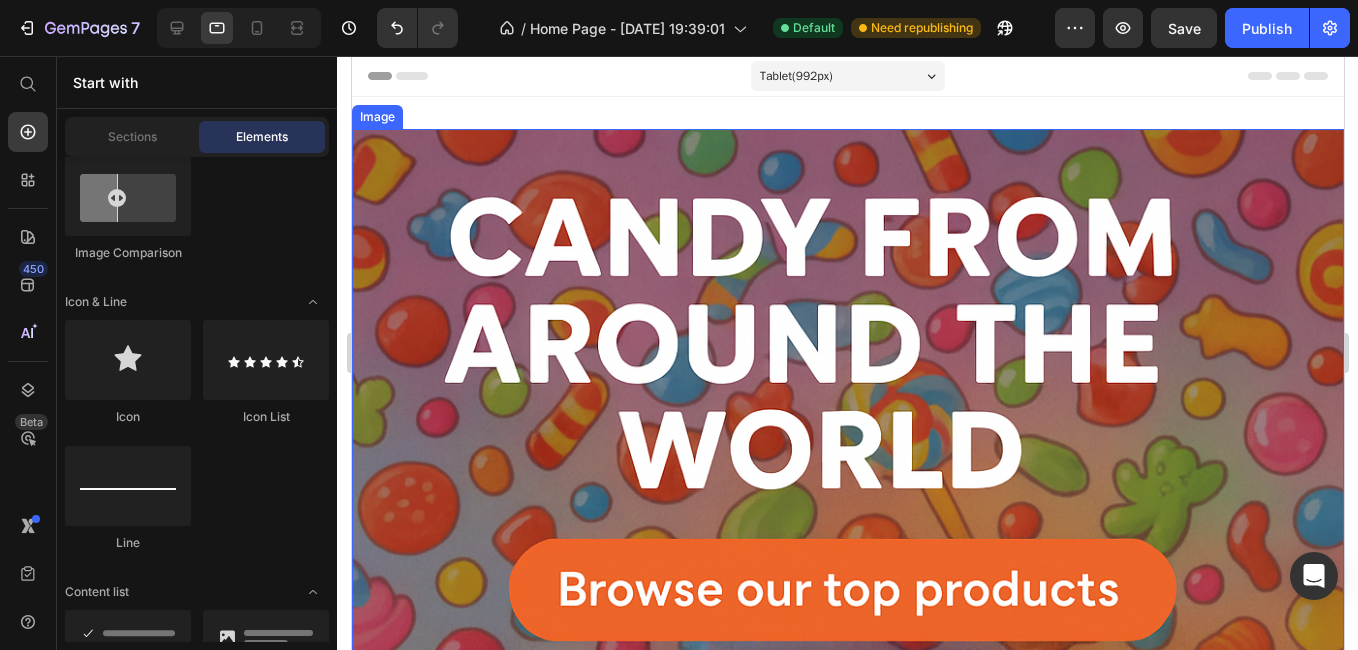 click at bounding box center [847, 625] 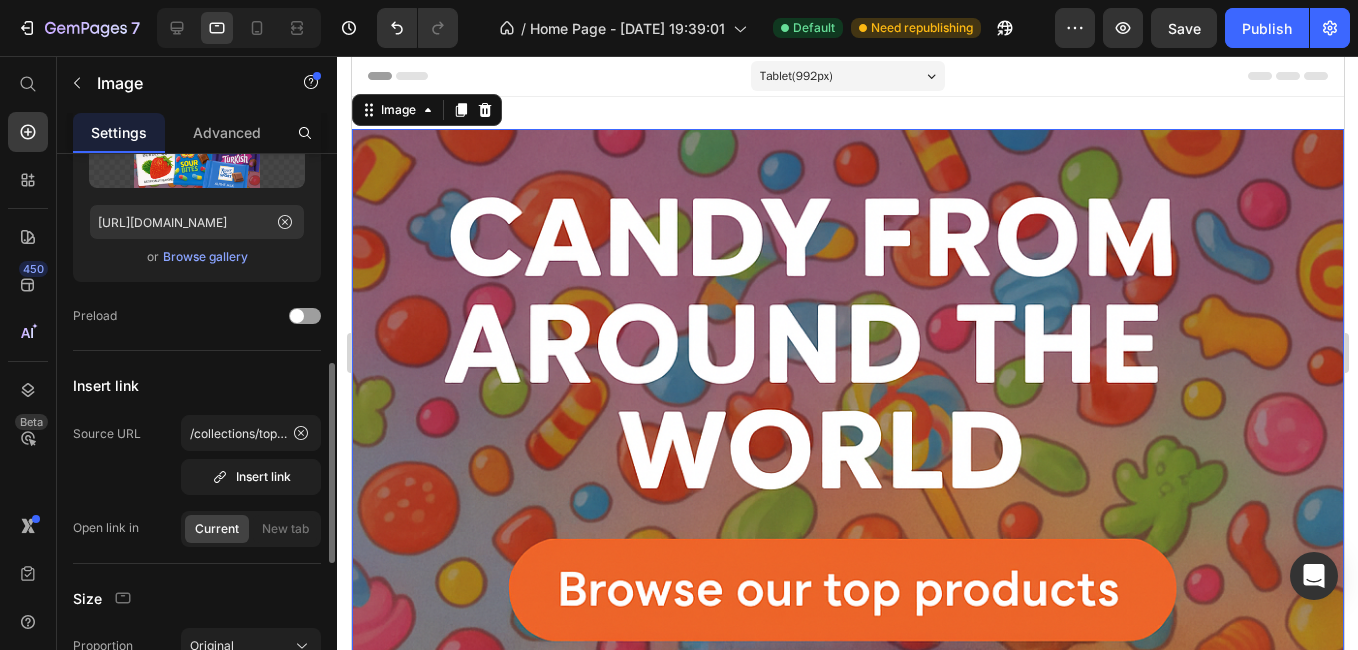 scroll, scrollTop: 300, scrollLeft: 0, axis: vertical 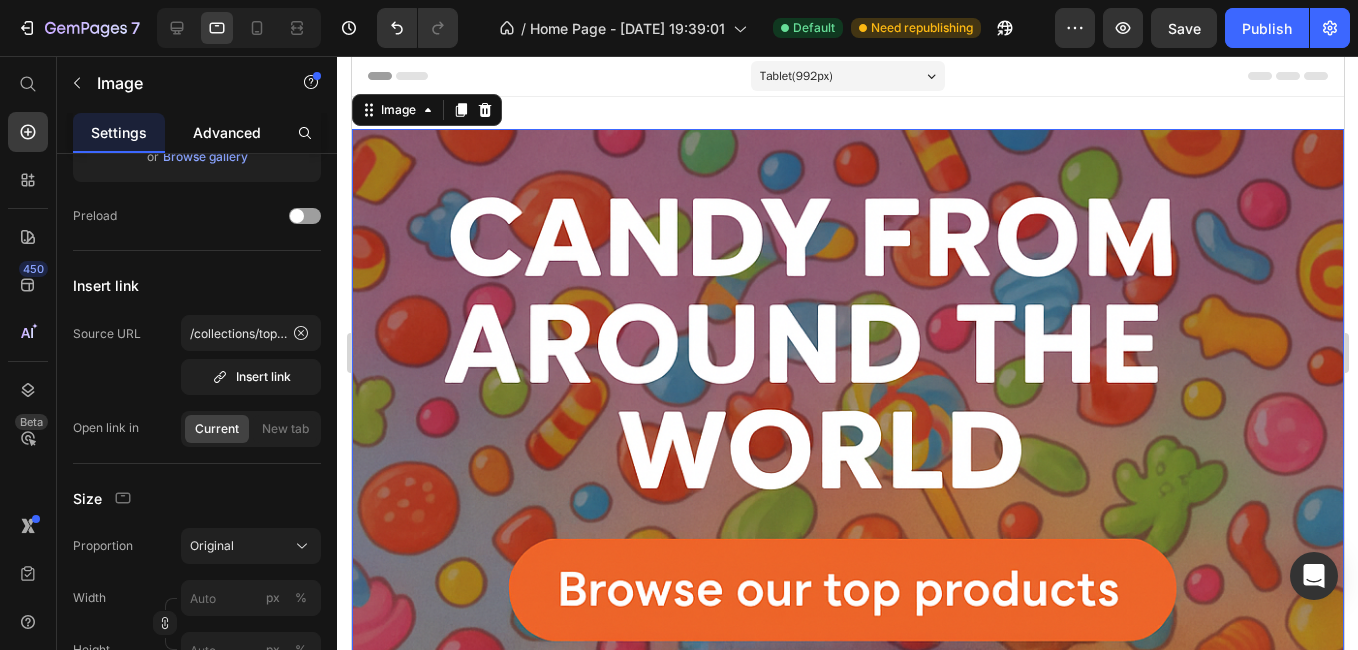 click on "Advanced" 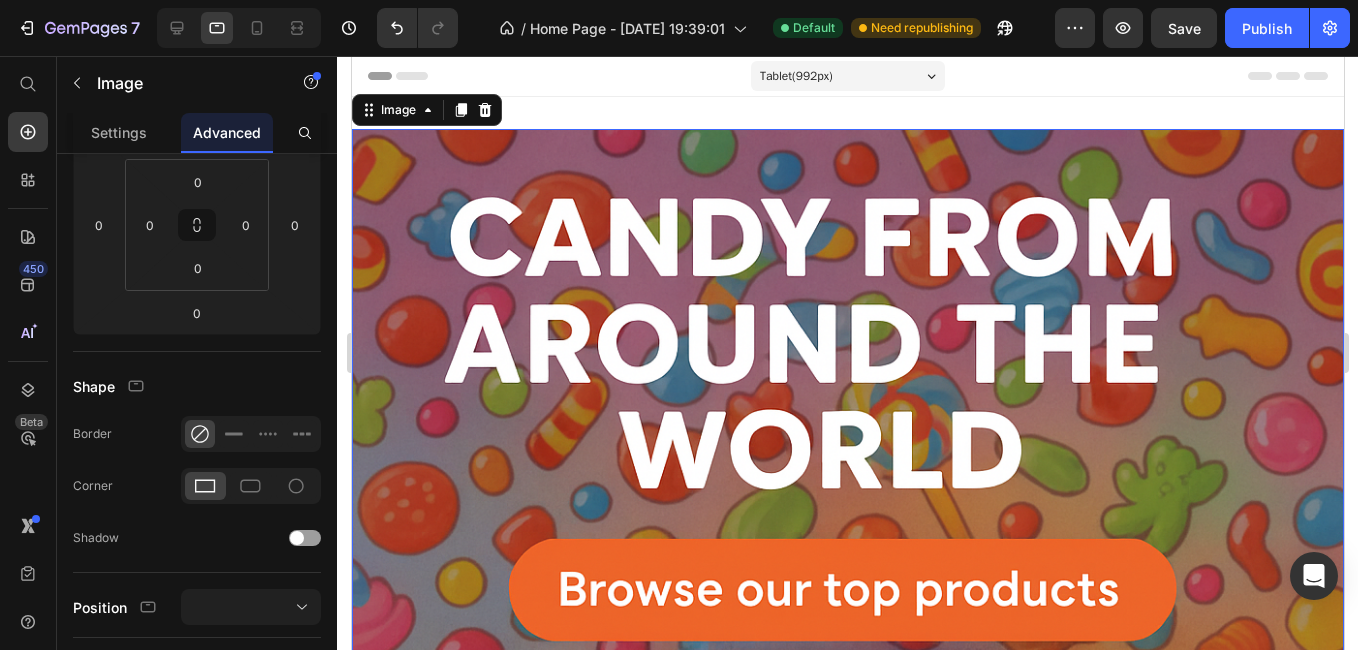 scroll, scrollTop: 0, scrollLeft: 0, axis: both 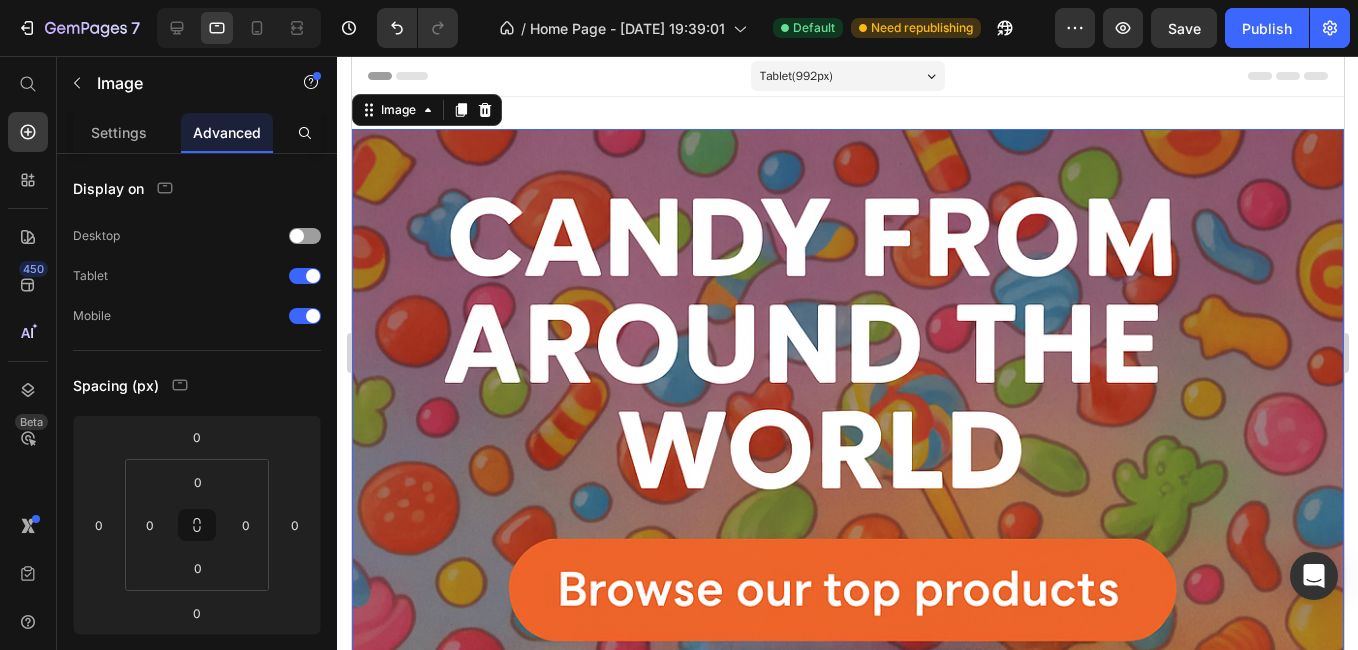 click at bounding box center [847, 625] 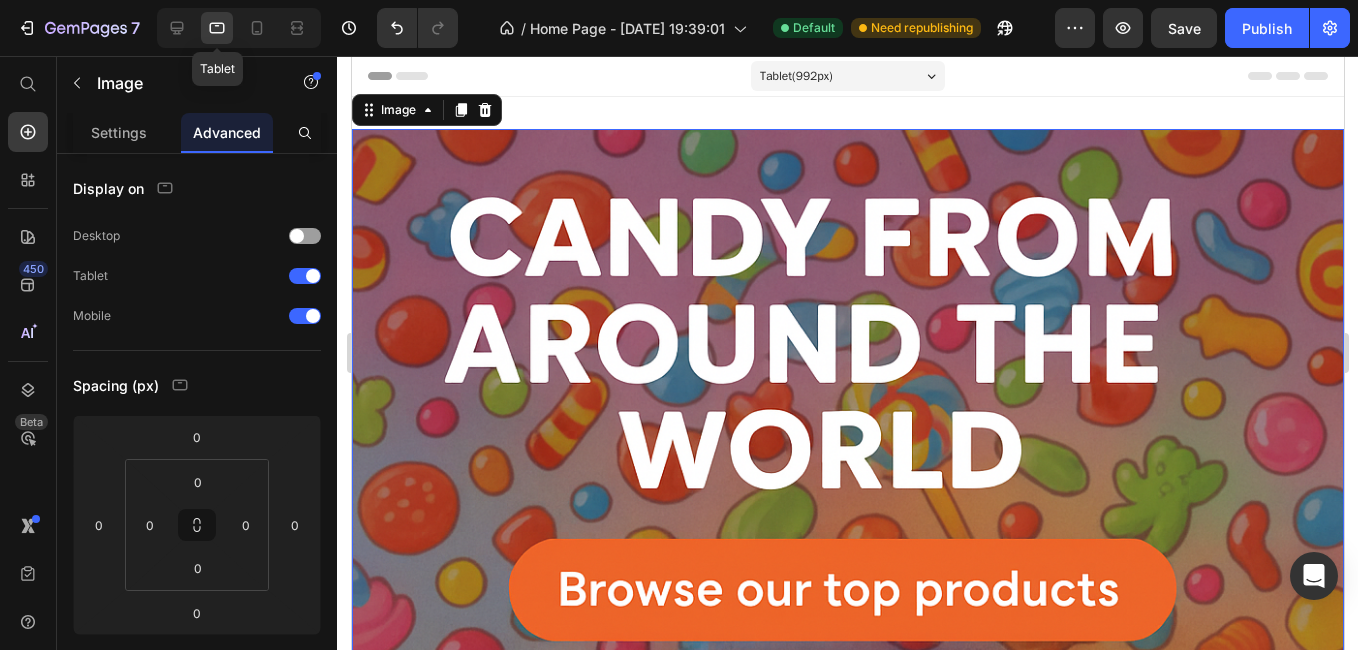 click 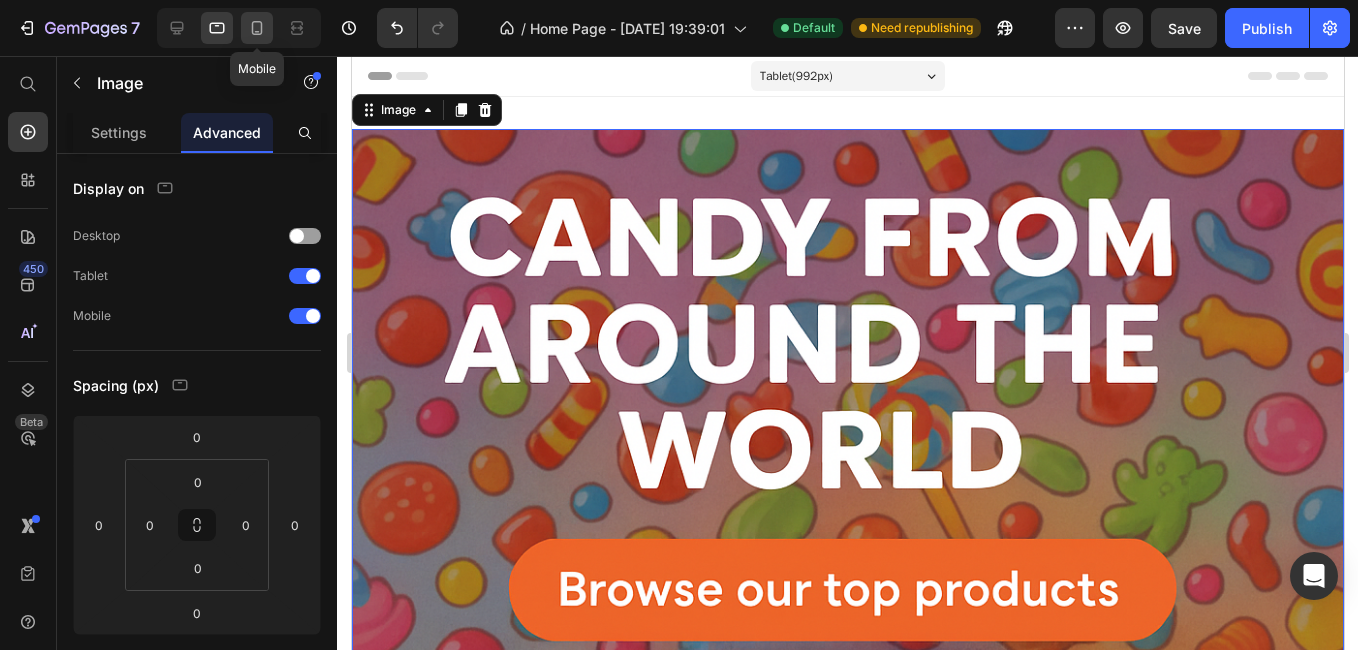 click 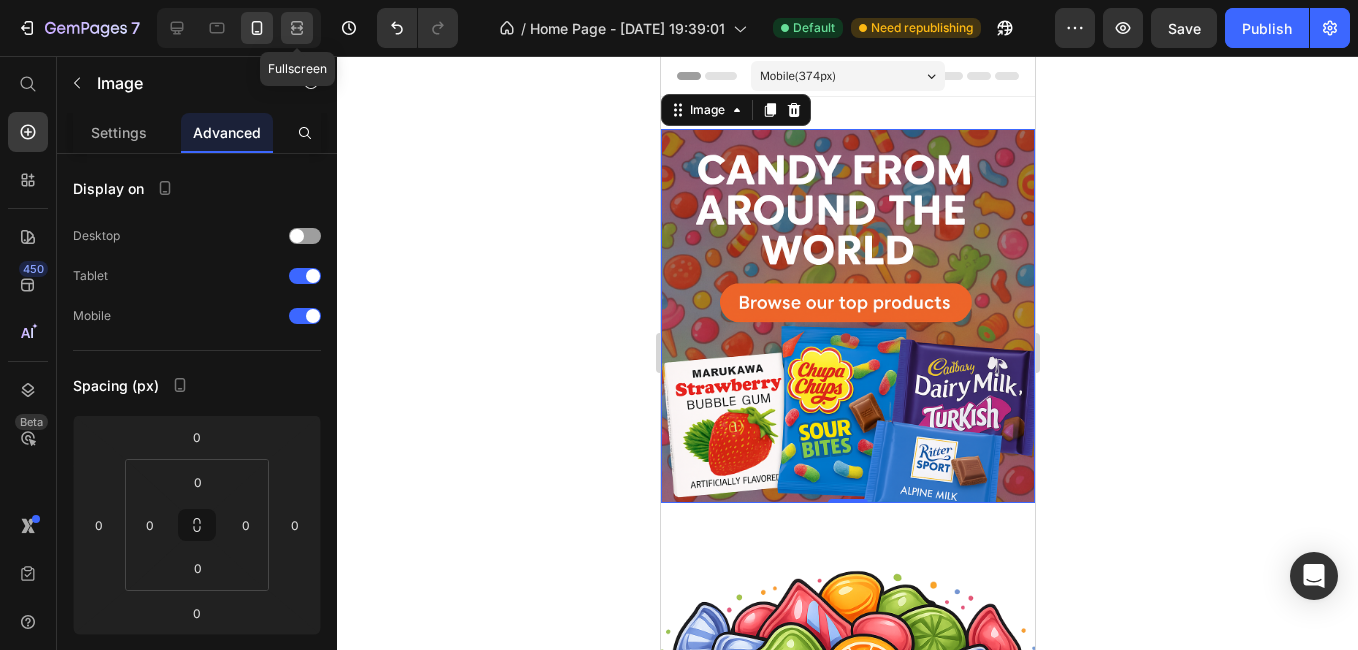 click 